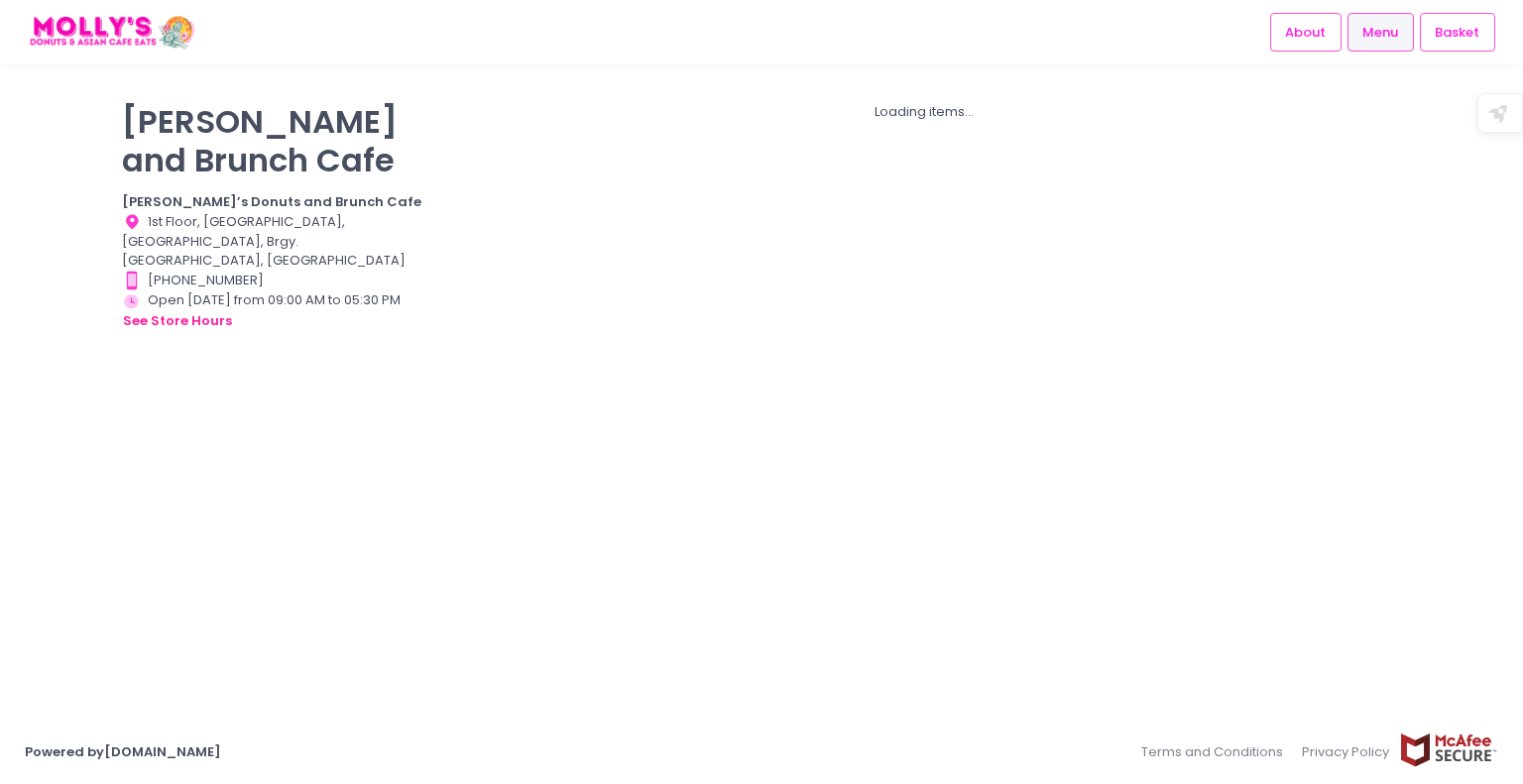 scroll, scrollTop: 0, scrollLeft: 0, axis: both 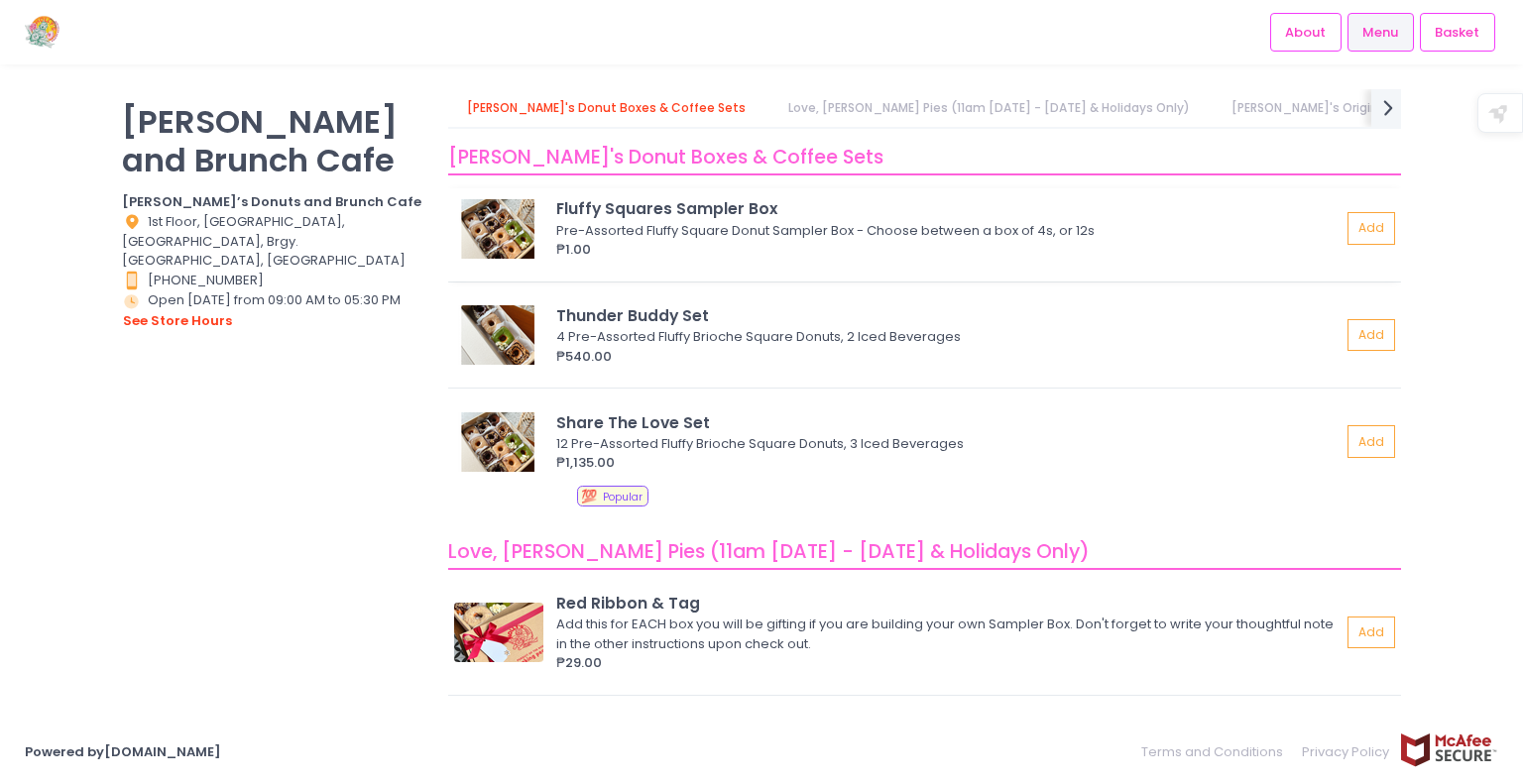 click at bounding box center (499, 229) 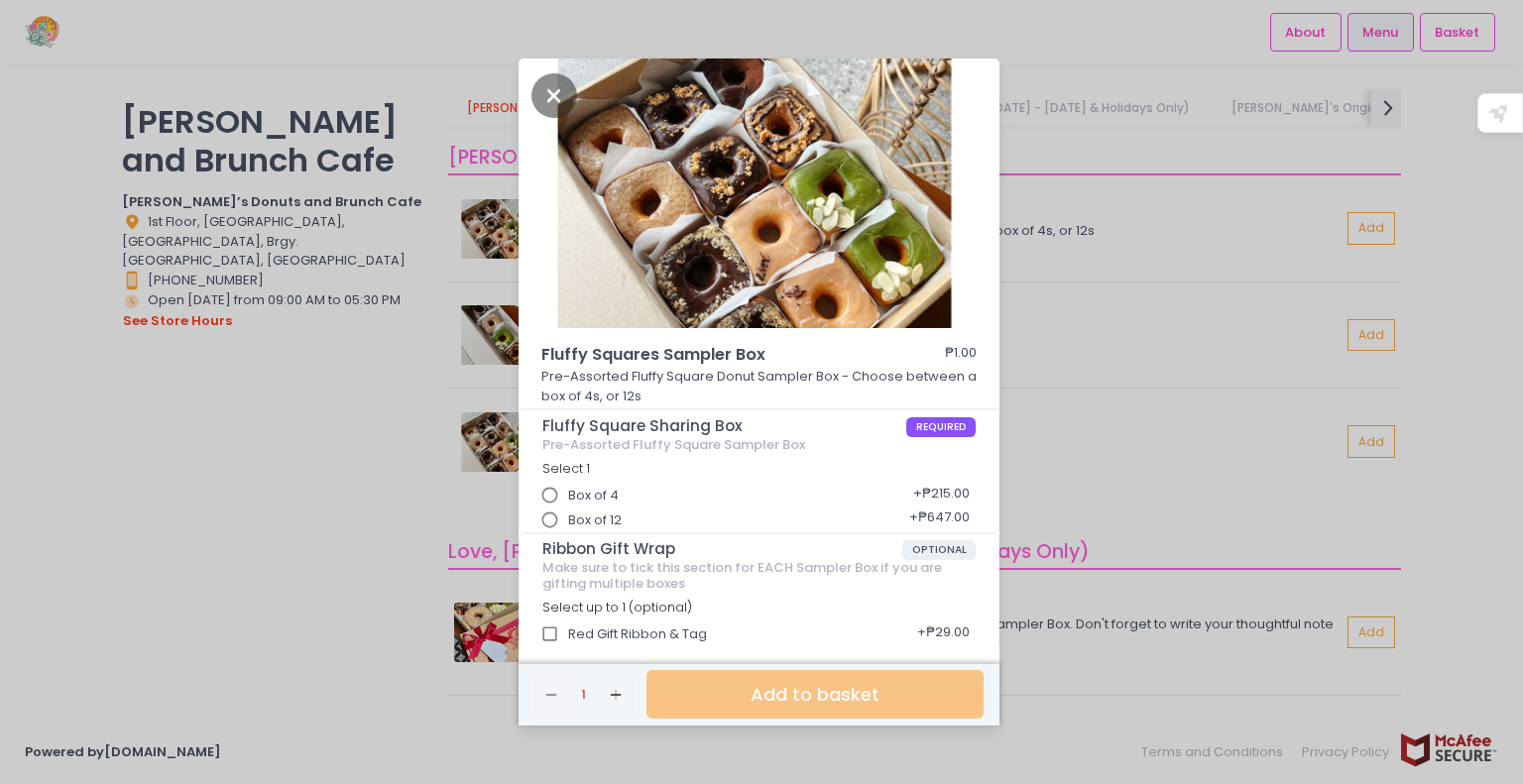 click on "Box of 4   +  ₱215.00 Box of 12   +  ₱647.00" at bounding box center (760, 501) 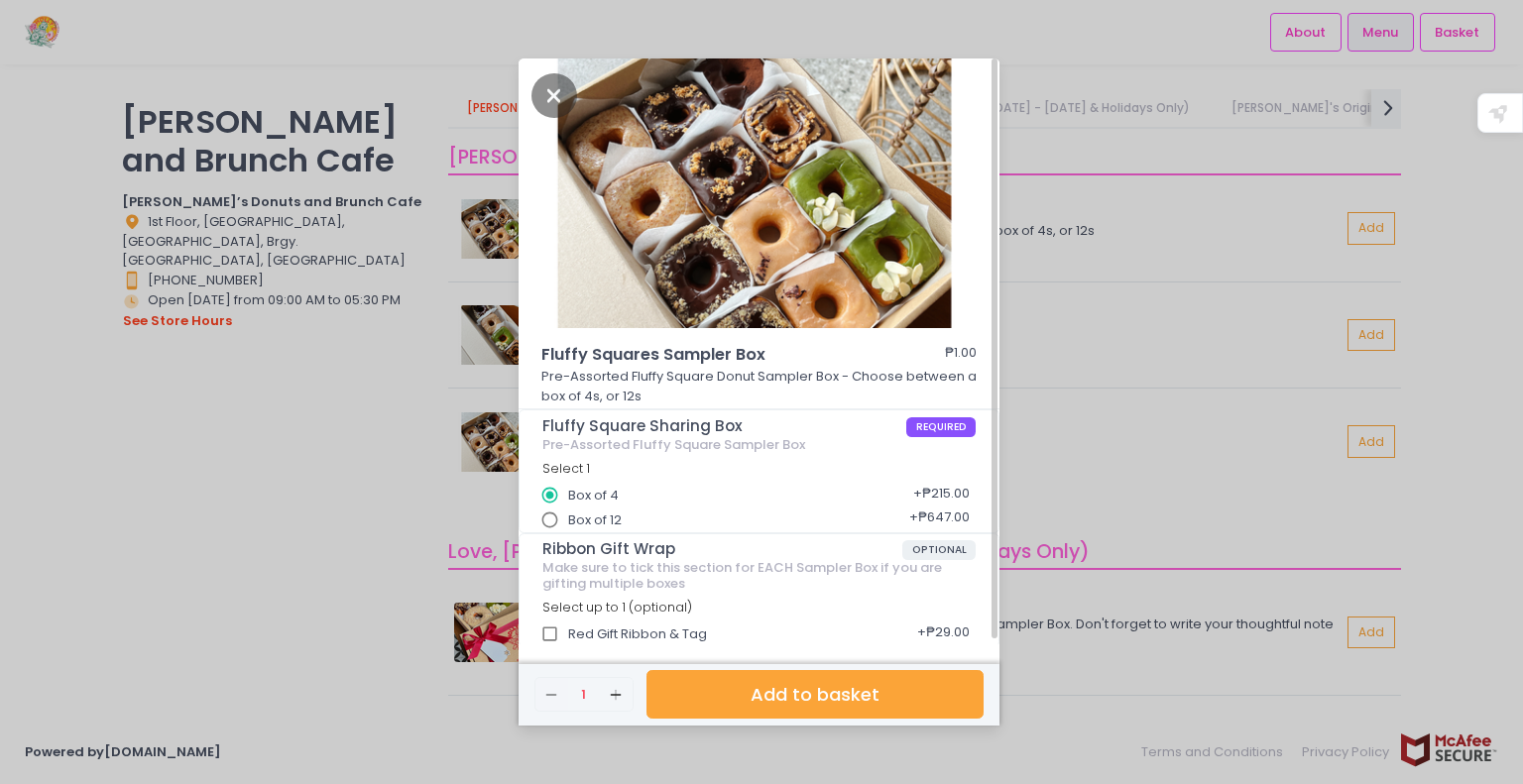 scroll, scrollTop: 7, scrollLeft: 0, axis: vertical 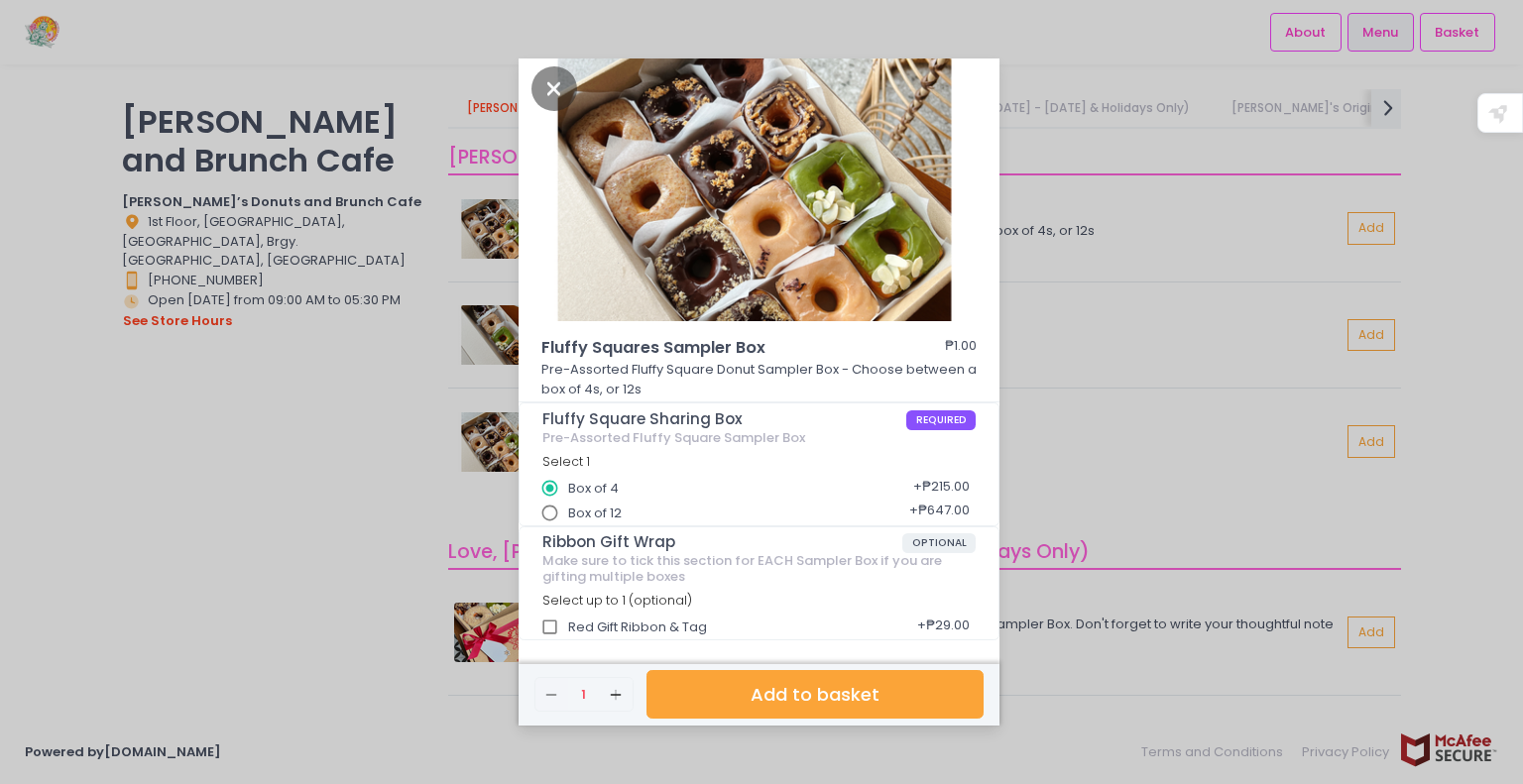 click on "Add to basket" at bounding box center [815, 694] 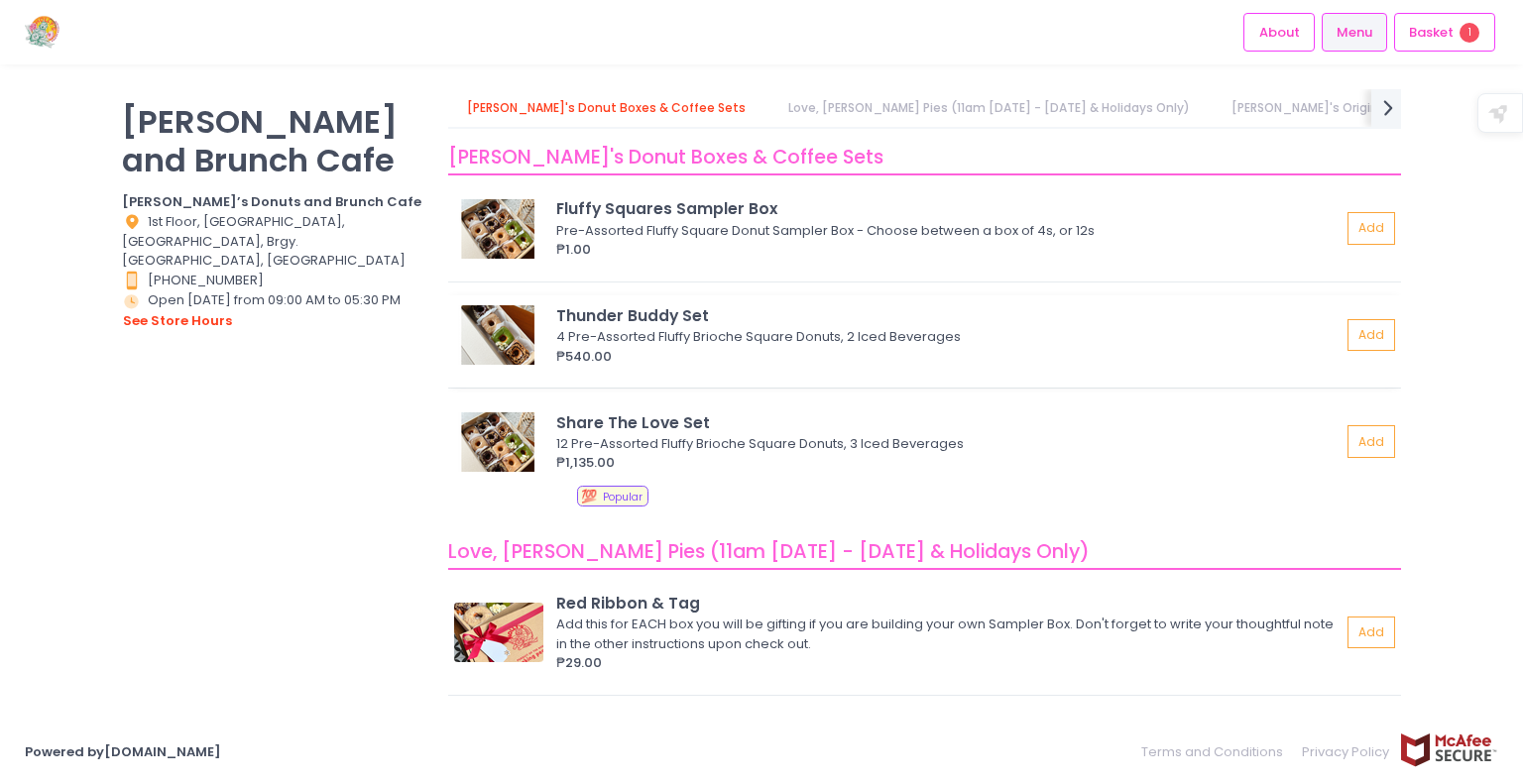 click at bounding box center (499, 335) 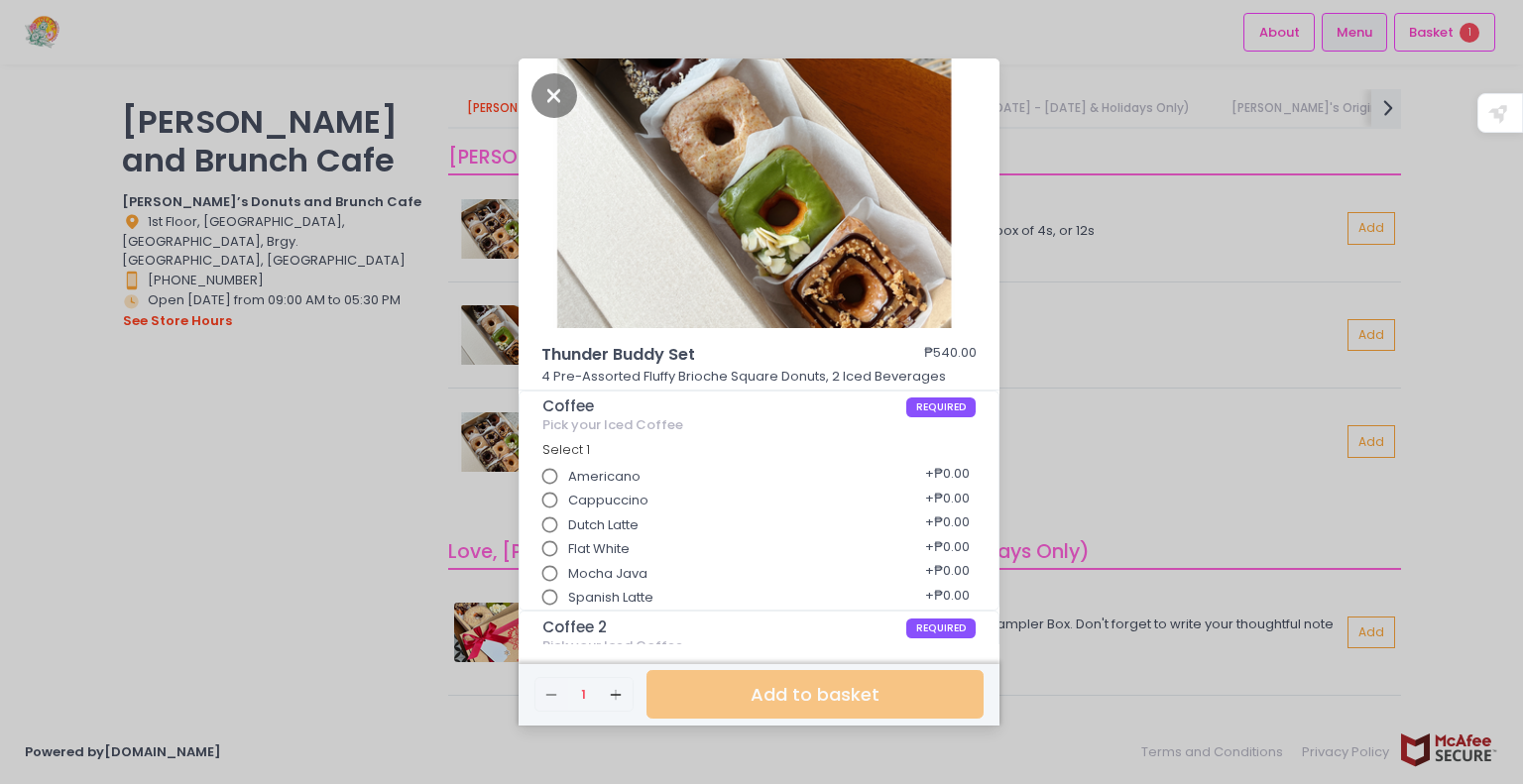 click on "Thunder Buddy Set   ₱540.00 4 Pre-Assorted Fluffy Brioche Square Donuts, 2 Iced Beverages Coffee REQUIRED Pick your Iced Coffee Select    1 Americano   +  ₱0.00 Cappuccino   +  ₱0.00 Dutch Latte   +  ₱0.00 Flat White   +  ₱0.00 Mocha Java   +  ₱0.00 Spanish Latte   +  ₱0.00 Coffee 2 REQUIRED Pick your Iced Coffee Select    1 Americano   +  ₱0.00 Cappuccino   +  ₱0.00 Dutch Latte   +  ₱0.00 Flat White   +  ₱0.00 Mocha Java   +  ₱0.00 Spanish Latte   +  ₱0.00 Ribbon Gift Wrap OPTIONAL Make sure to tick this section for EACH Sampler Box if you are gifting multiple boxes Select up to    1 (optional) Red Gift Ribbon & Tag   +  ₱29.00 Remove Created with Sketch. 1 Add Created with Sketch. Add to basket" at bounding box center [762, 392] 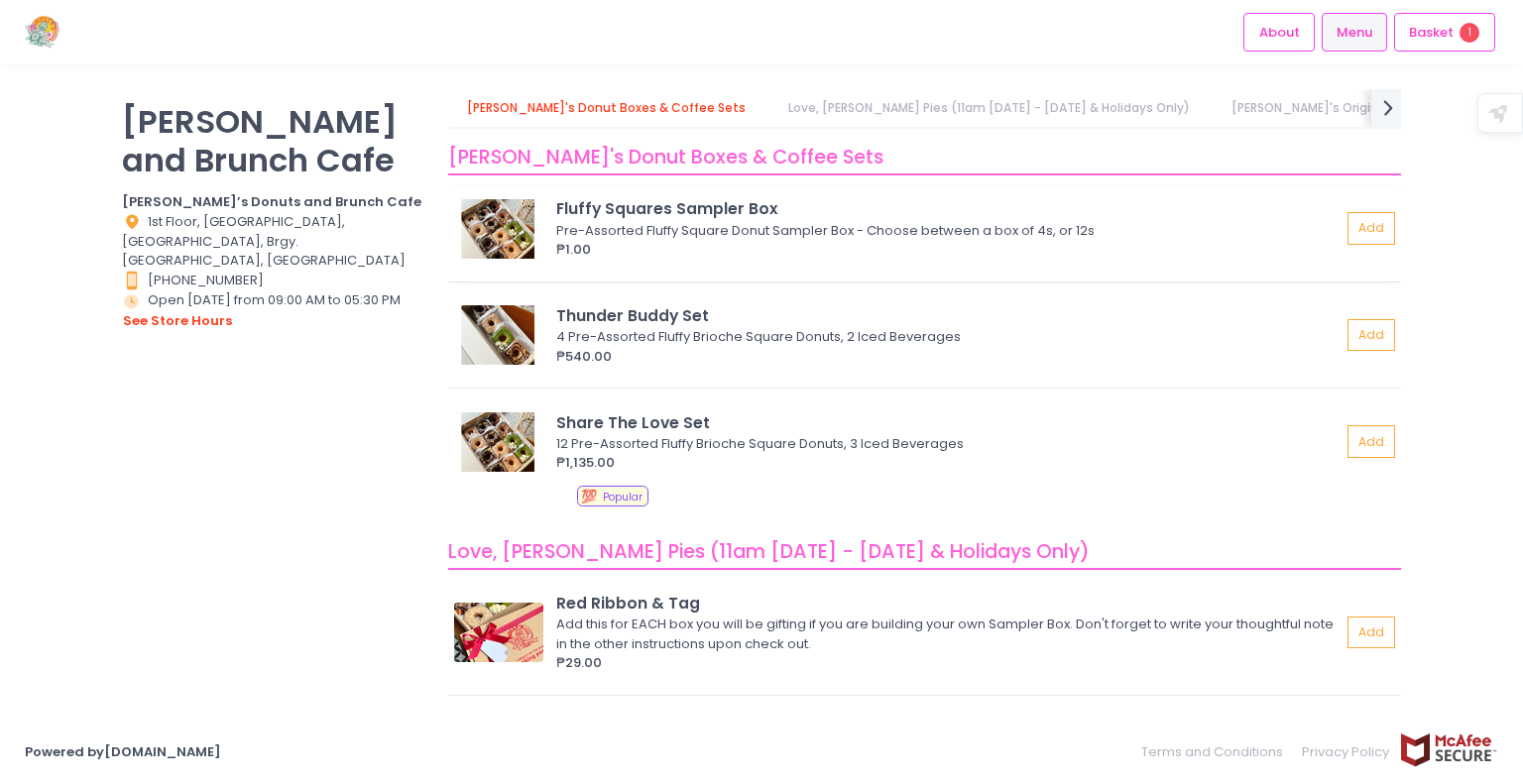 click at bounding box center (499, 229) 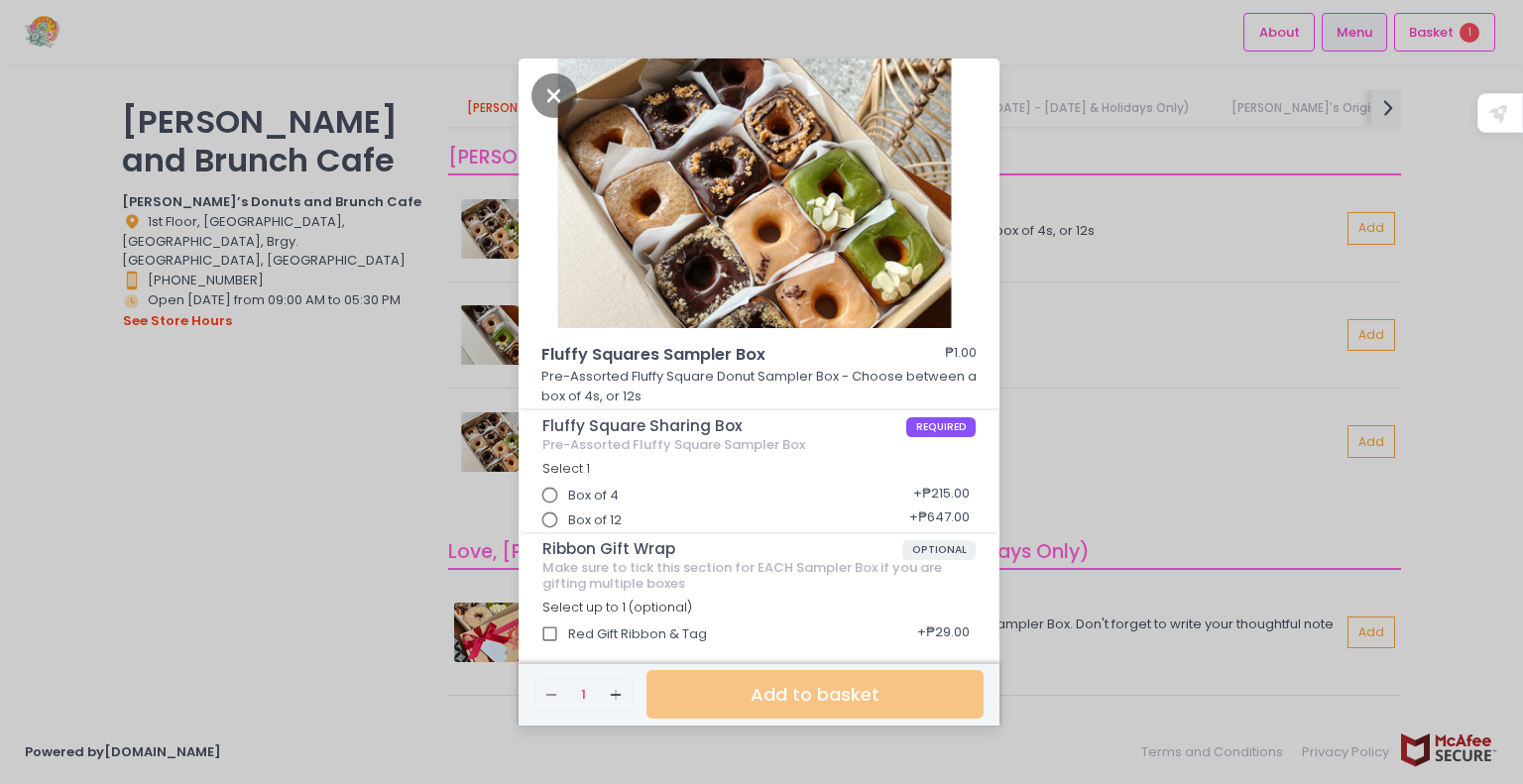 click on "Fluffy Squares Sampler Box   ₱1.00 Pre-Assorted Fluffy Square Donut Sampler Box - Choose between a box of 4s, or 12s Fluffy Square Sharing Box REQUIRED Pre-Assorted Fluffy Square Sampler Box Select    1 Box of 4   +  ₱215.00 Box of 12   +  ₱647.00 Ribbon Gift Wrap OPTIONAL Make sure to tick this section for EACH Sampler Box if you are gifting multiple boxes Select up to    1 (optional) Red Gift Ribbon & Tag   +  ₱29.00 Remove Created with Sketch. 1 Add Created with Sketch. Add to basket" at bounding box center (762, 392) 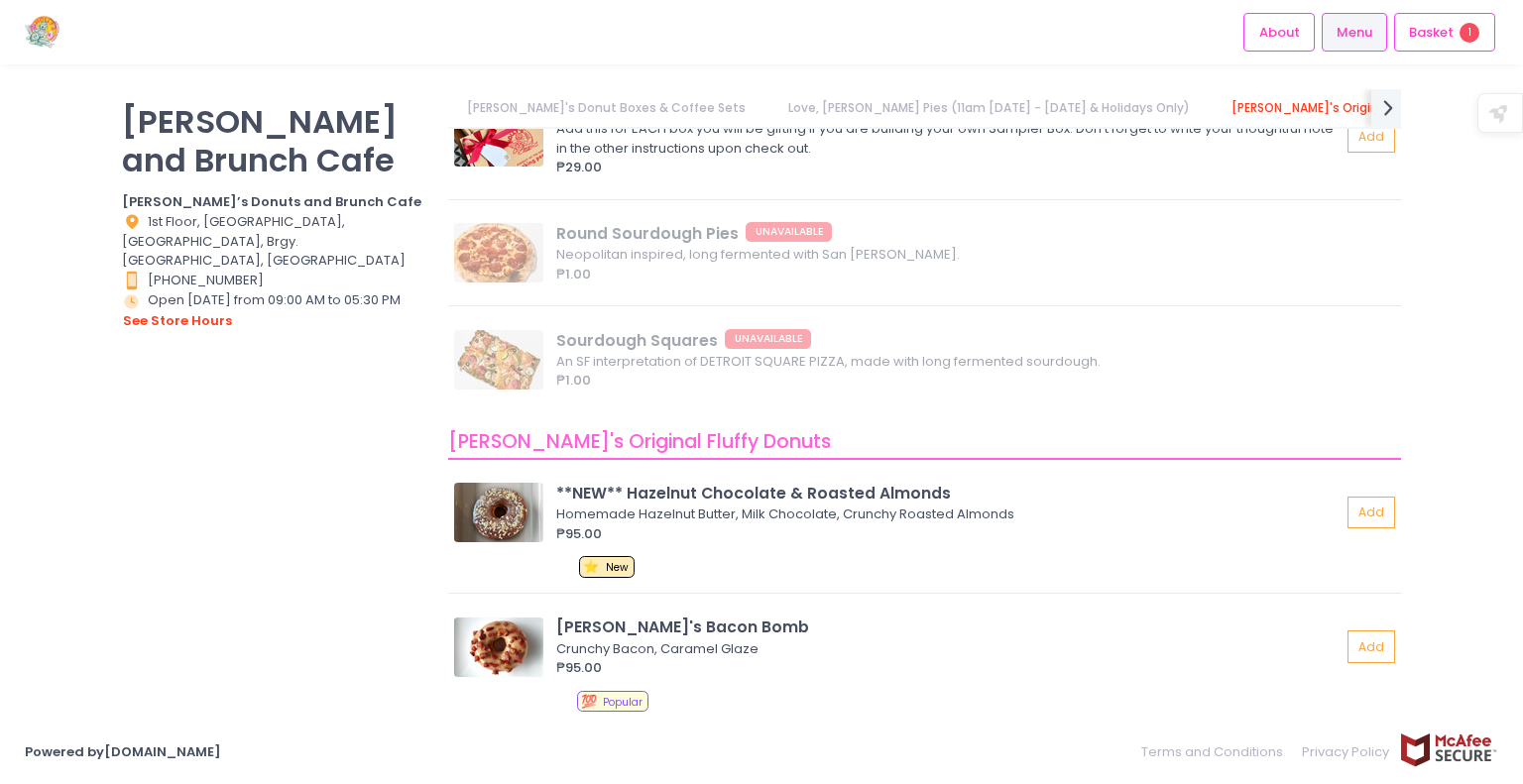 scroll, scrollTop: 595, scrollLeft: 0, axis: vertical 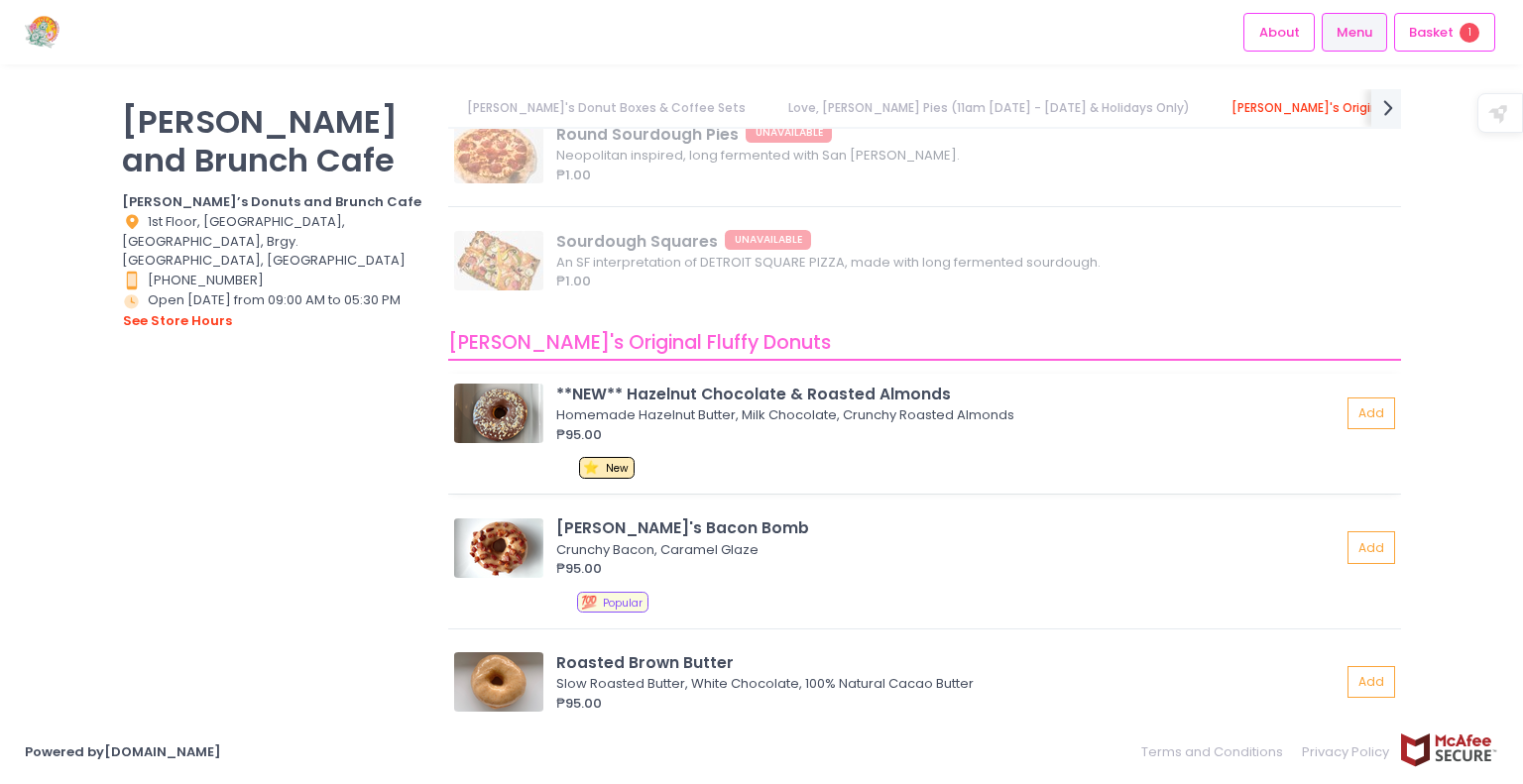 click at bounding box center (499, 413) 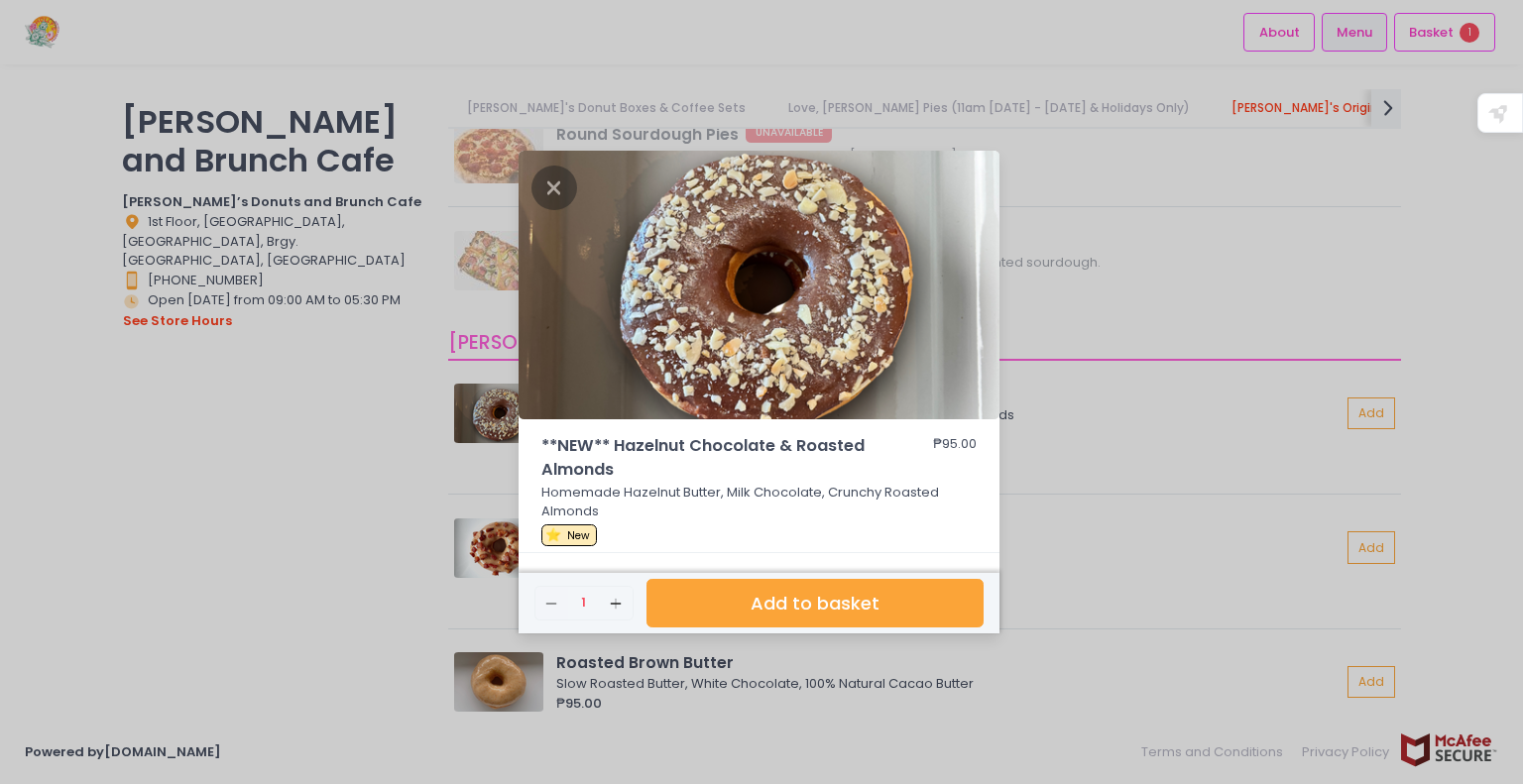 click on "**NEW** Hazelnut Chocolate & Roasted Almonds   ₱95.00 Homemade Hazelnut Butter, Milk Chocolate, Crunchy Roasted Almonds ⭐ New Remove Created with Sketch. 1 Add Created with Sketch. Add to basket" at bounding box center [762, 392] 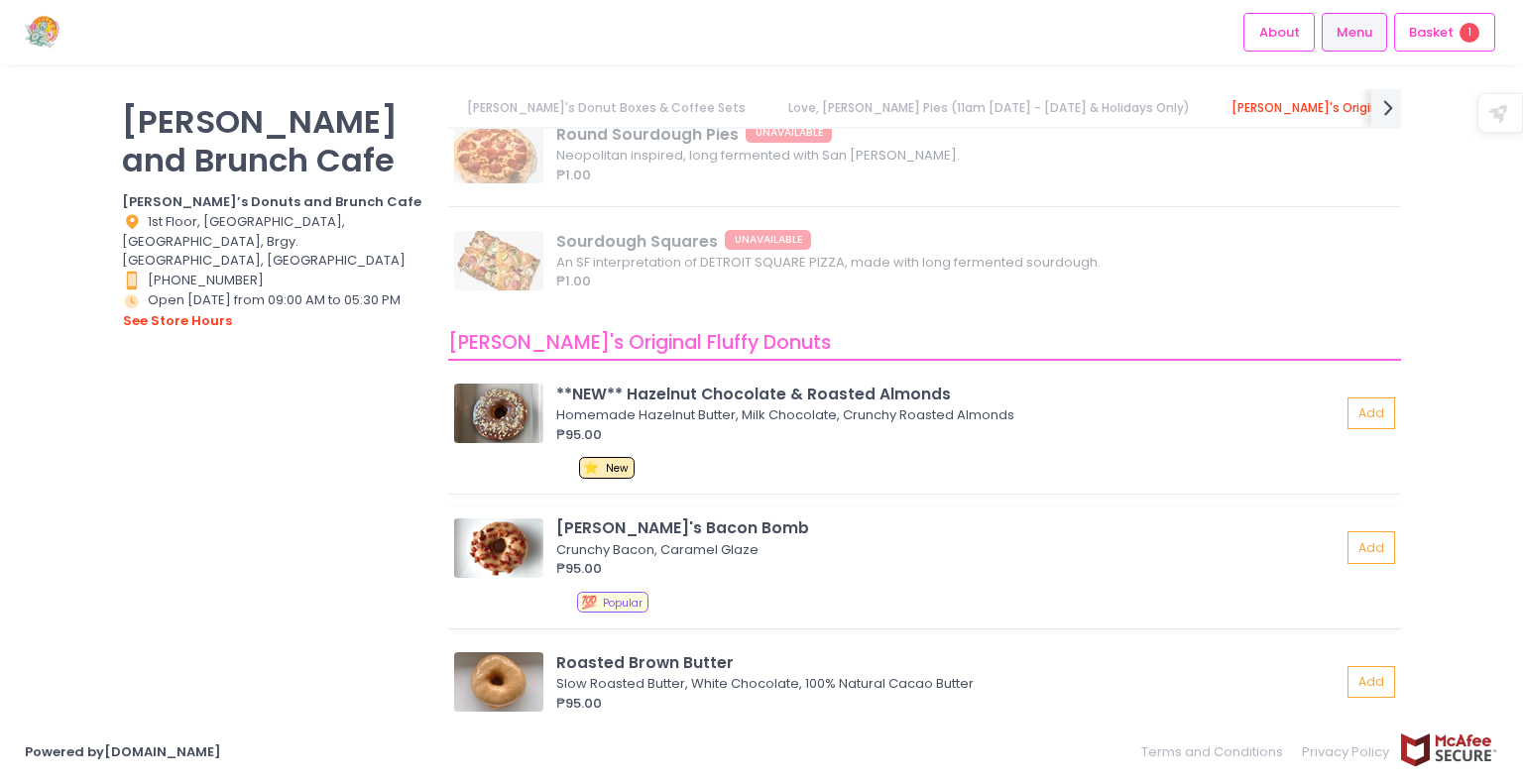click at bounding box center (499, 548) 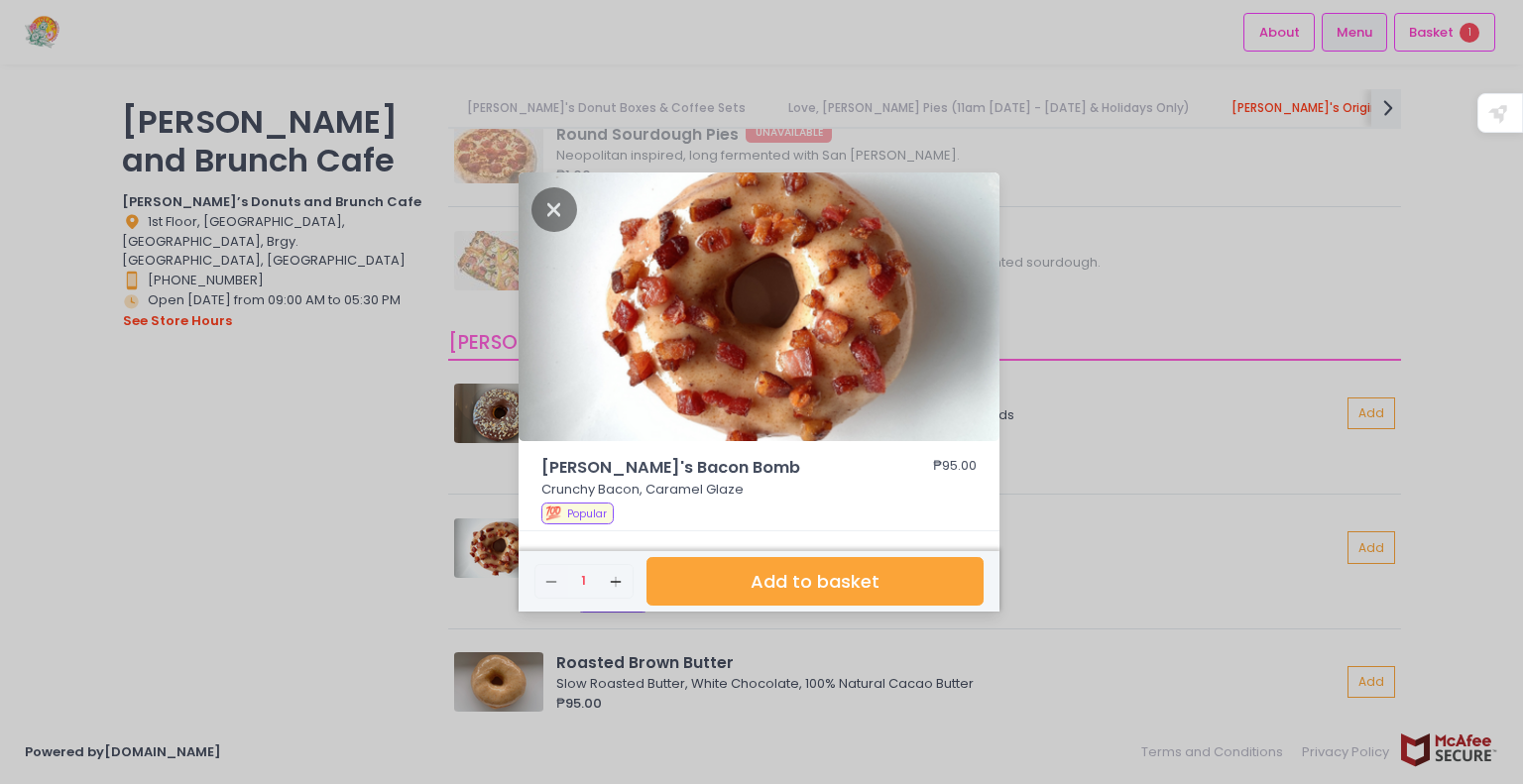 click on "Molly's Bacon Bomb   ₱95.00 Crunchy Bacon, Caramel Glaze 💯 Popular Remove Created with Sketch. 1 Add Created with Sketch. Add to basket" at bounding box center [762, 392] 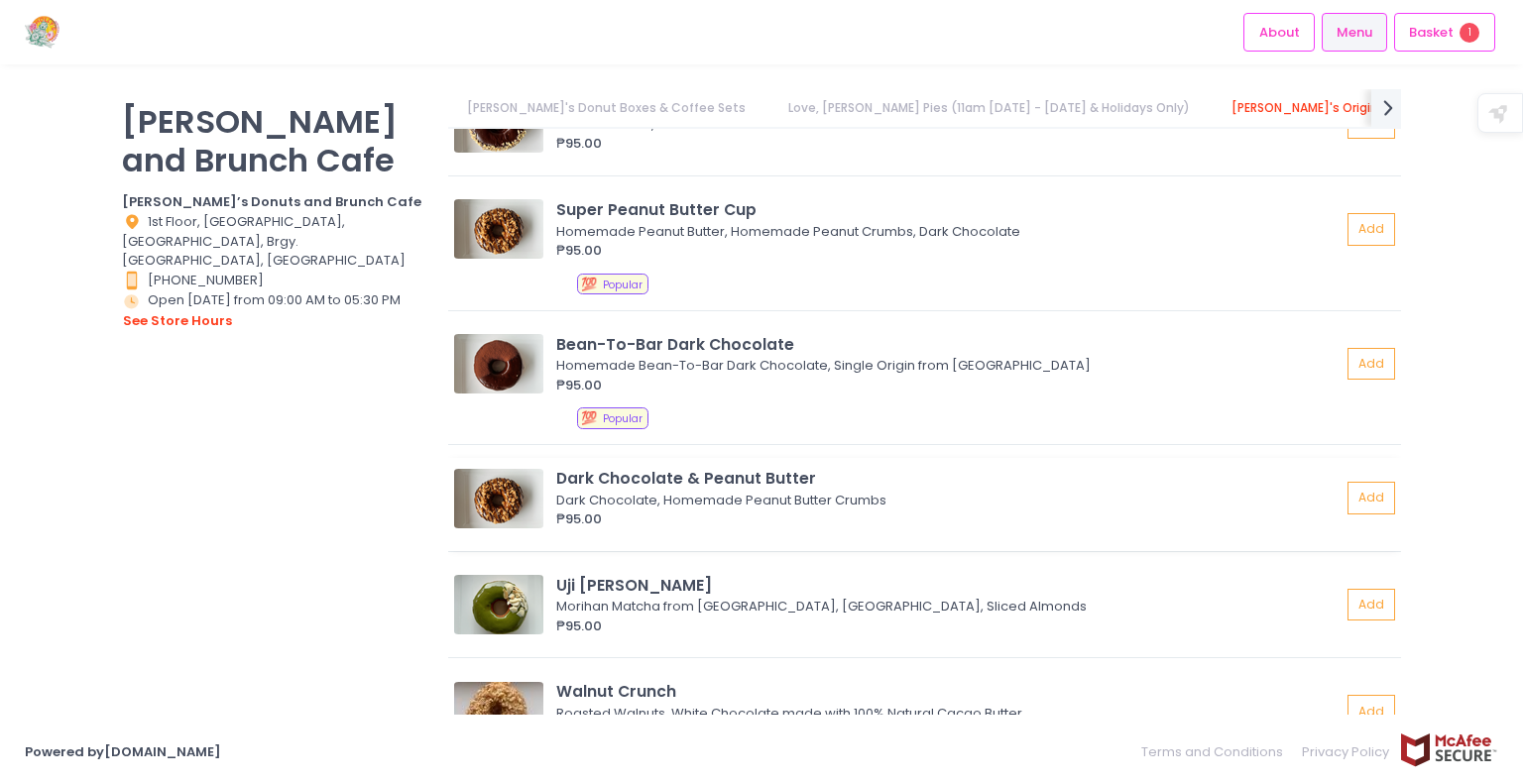 scroll, scrollTop: 1388, scrollLeft: 0, axis: vertical 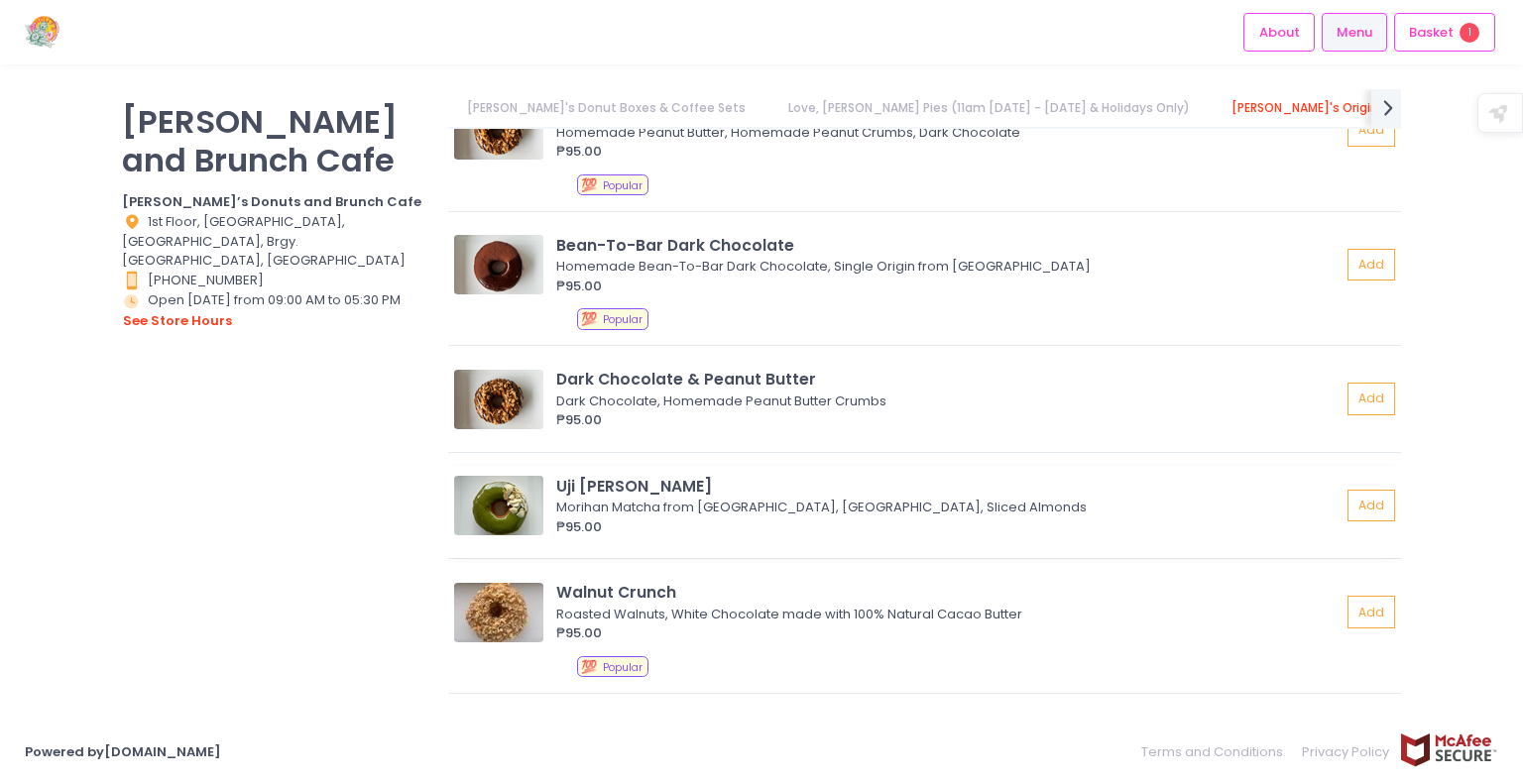 click at bounding box center (499, 505) 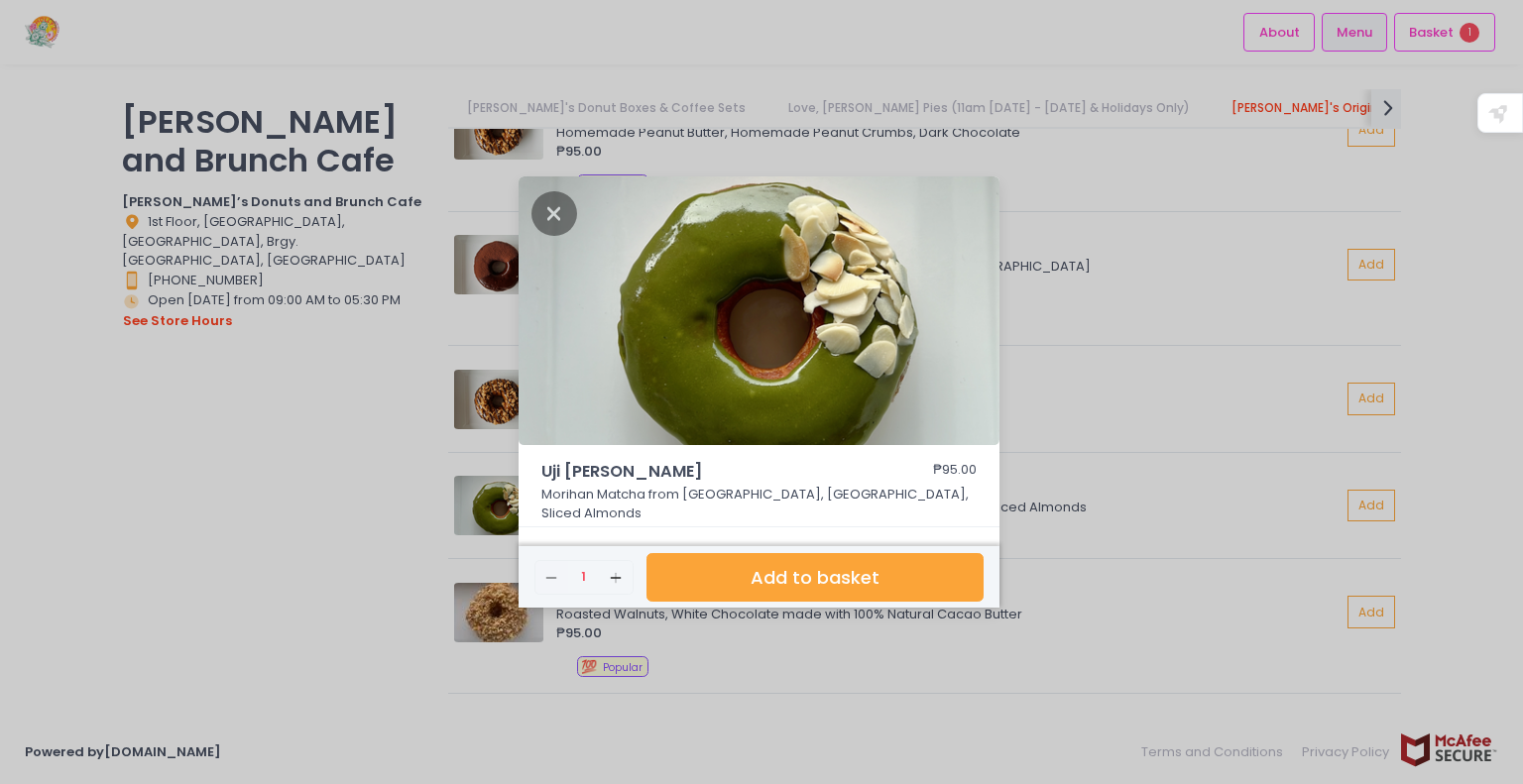 click on "Uji Matcha Morihan   ₱95.00 Morihan Matcha from Uji, Japan, Sliced Almonds Remove Created with Sketch. 1 Add Created with Sketch. Add to basket" at bounding box center [762, 392] 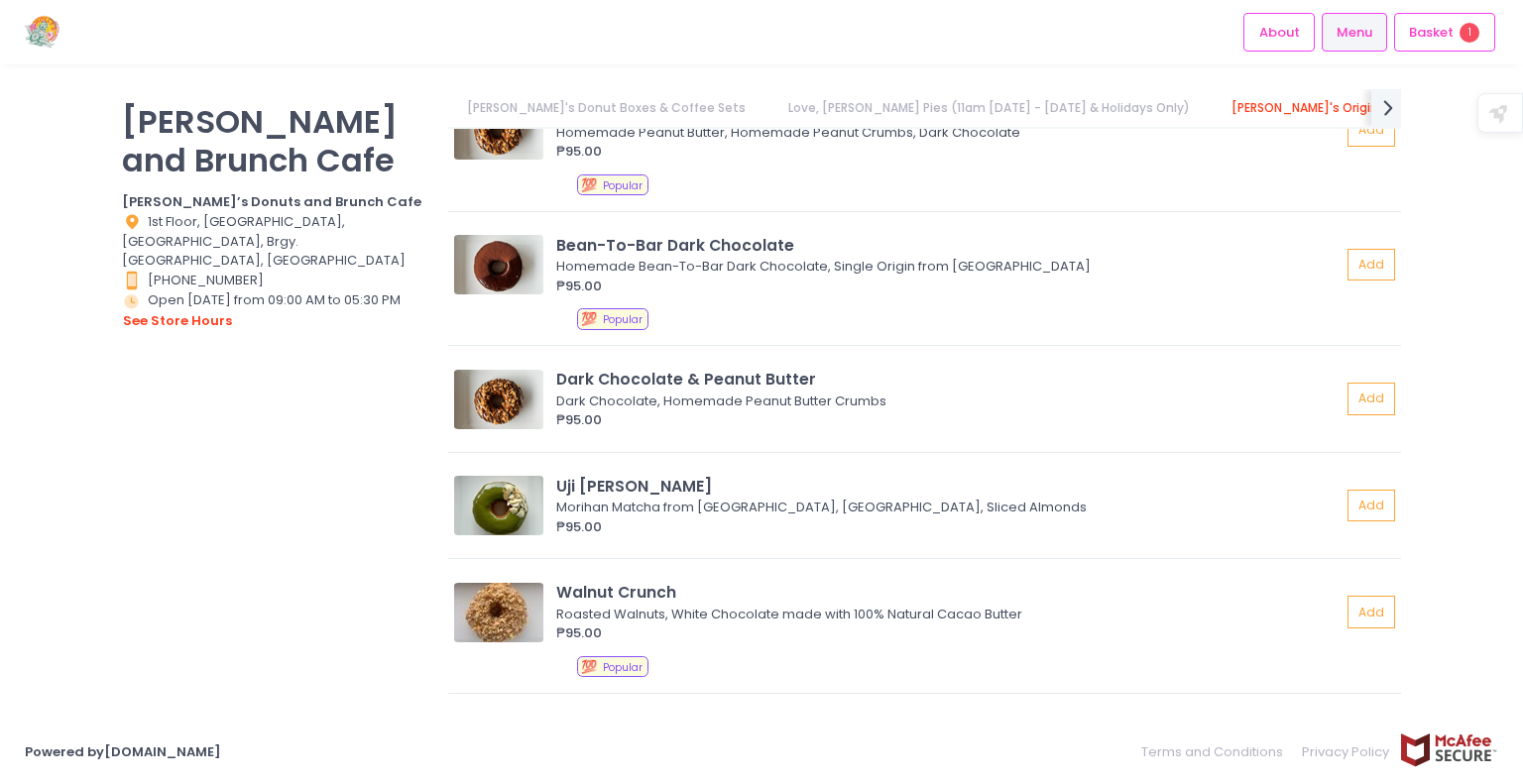 scroll, scrollTop: 1487, scrollLeft: 0, axis: vertical 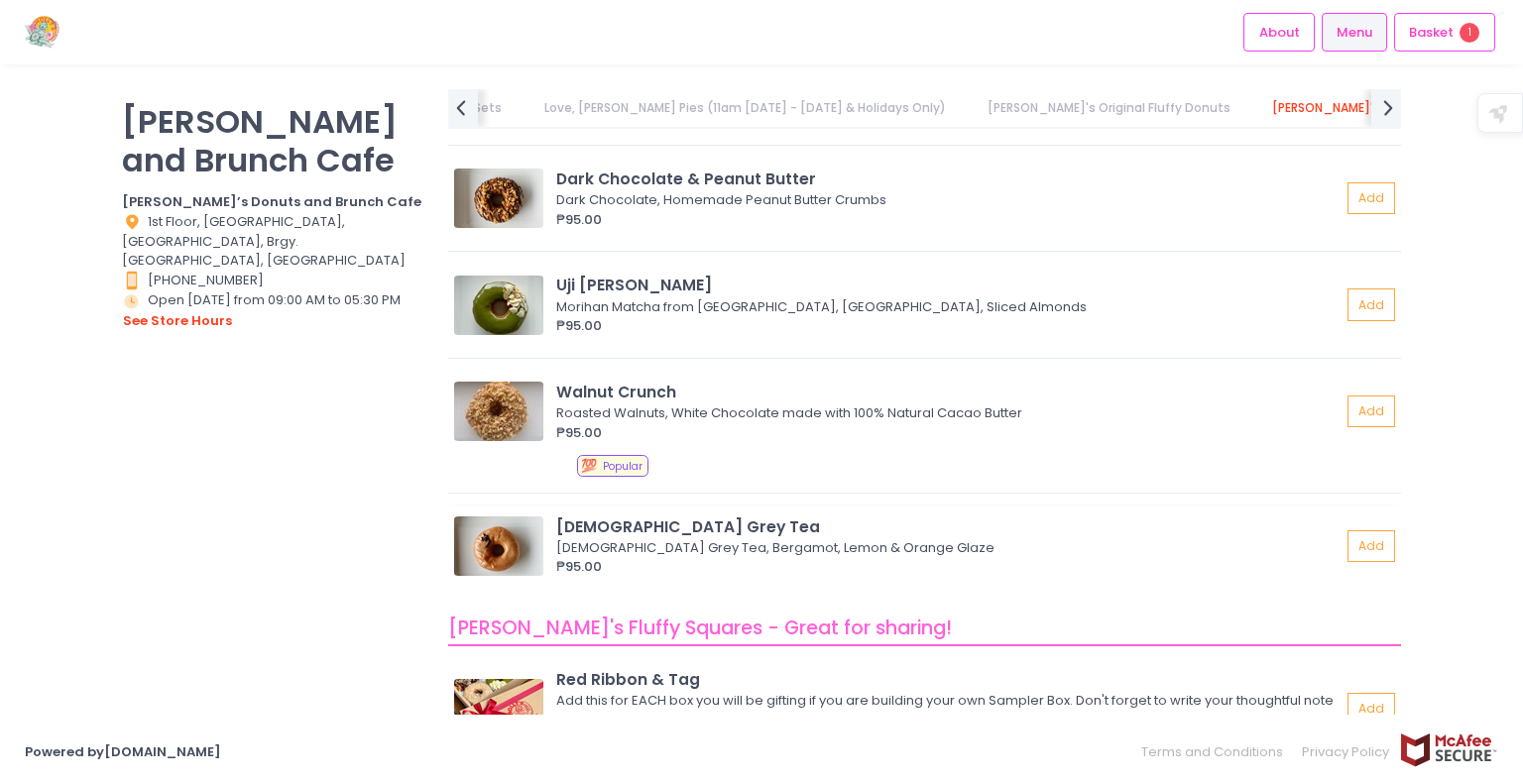 click at bounding box center (499, 546) 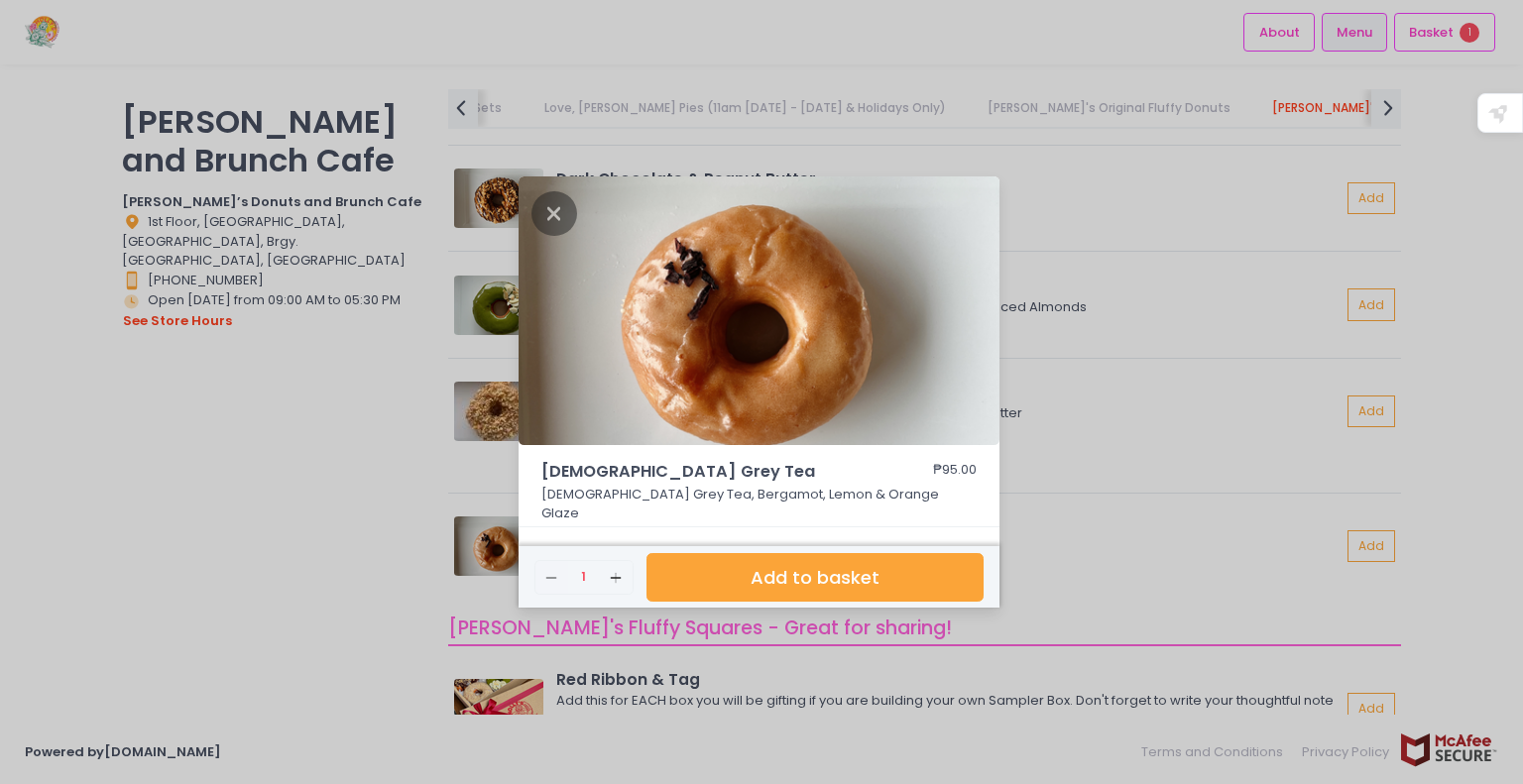 click on "Lady Grey Tea   ₱95.00 Lady Grey Tea, Bergamot, Lemon & Orange Glaze Remove Created with Sketch. 1 Add Created with Sketch. Add to basket" at bounding box center [762, 392] 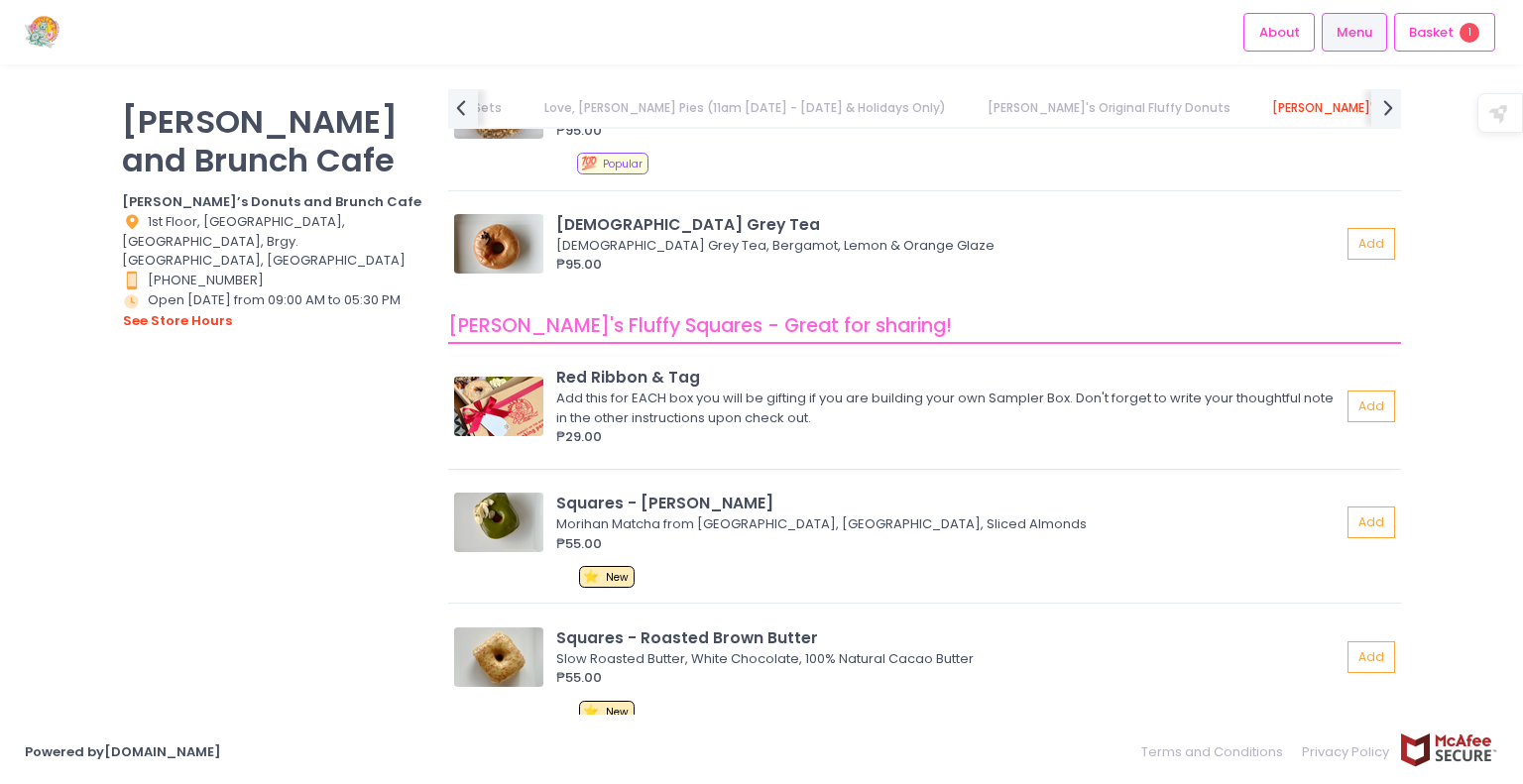 scroll, scrollTop: 1982, scrollLeft: 0, axis: vertical 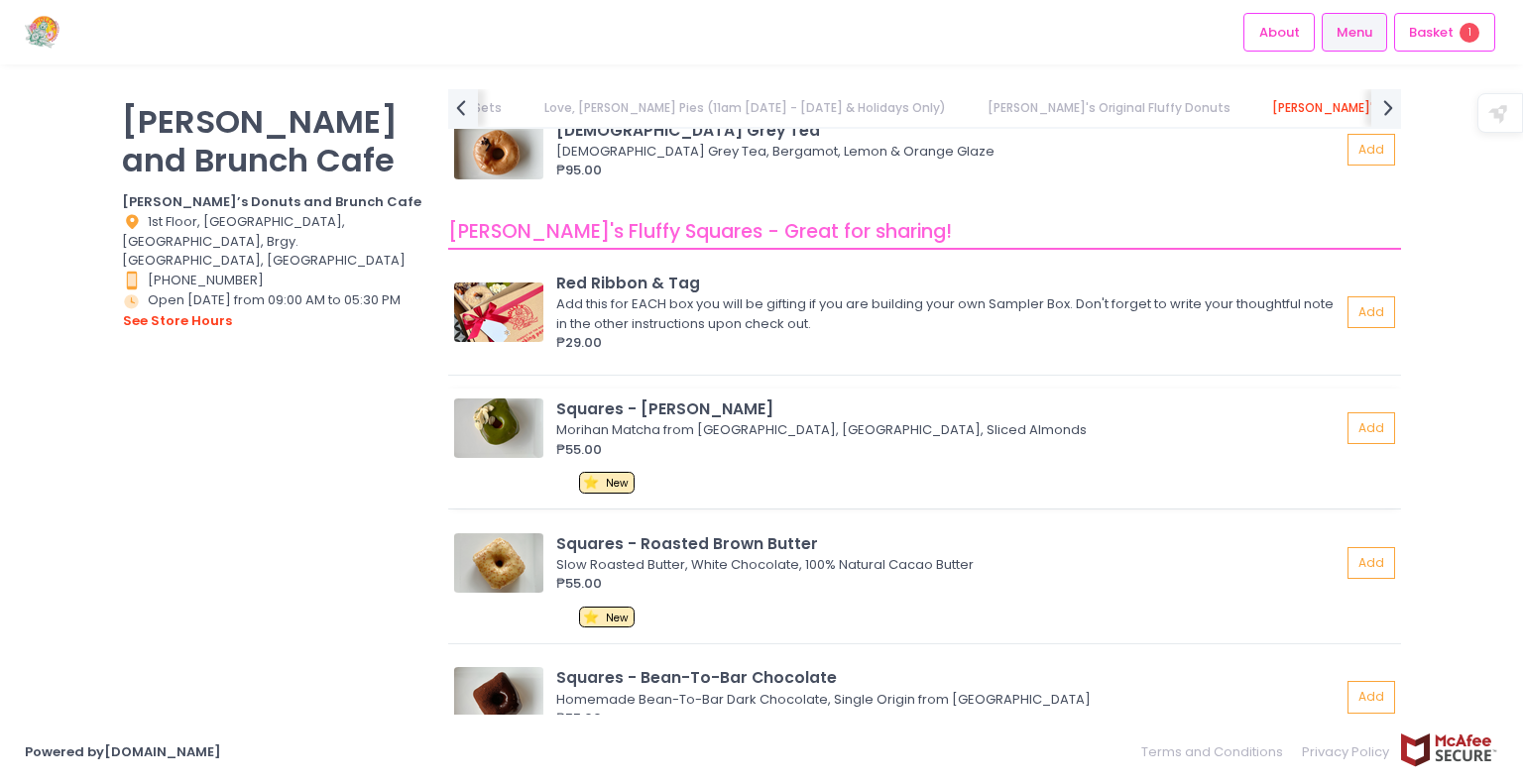 click at bounding box center [499, 428] 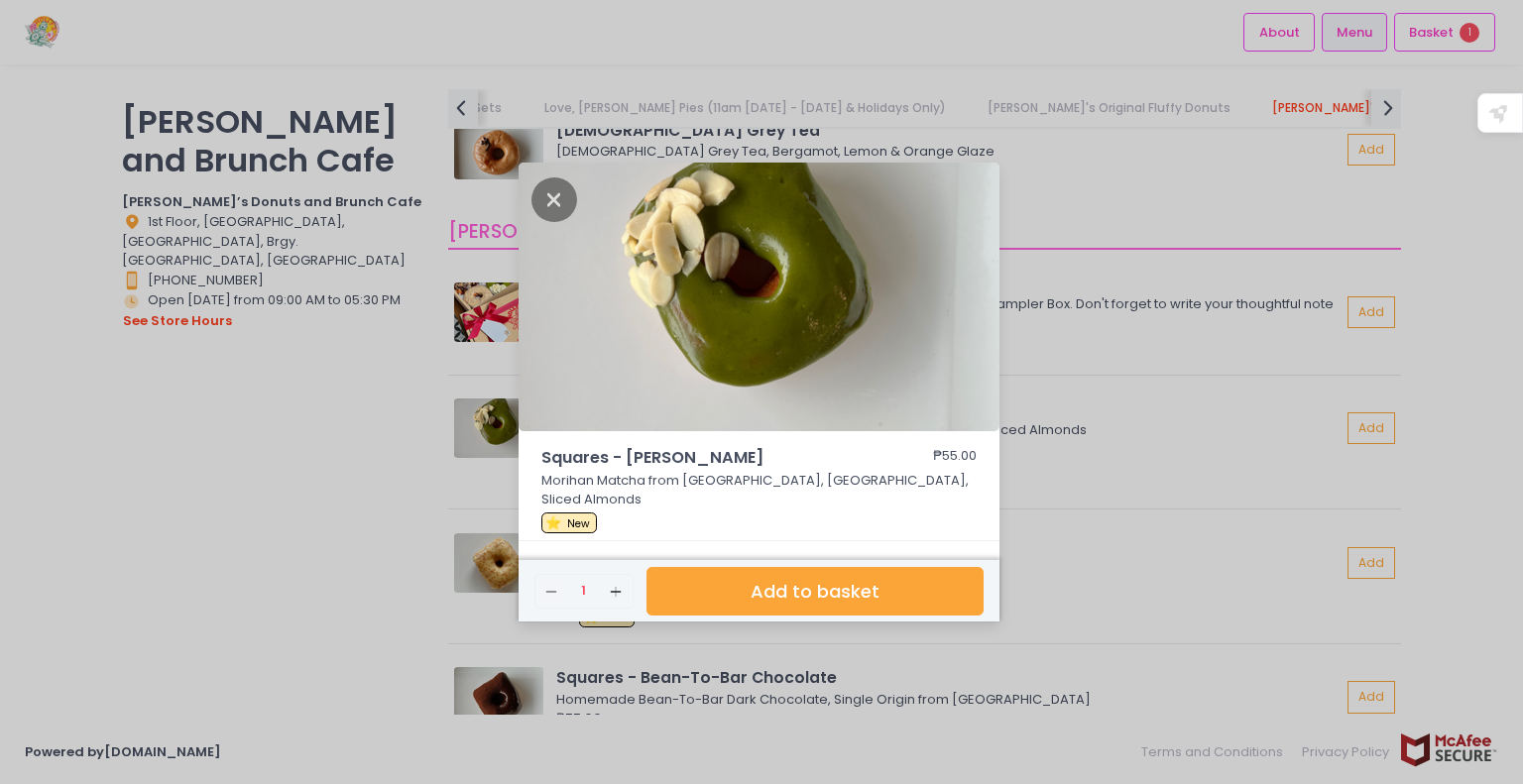 click on "Squares - Uji Matcha Morihan   ₱55.00 Morihan Matcha from Uji, Japan, Sliced Almonds ⭐ New Remove Created with Sketch. 1 Add Created with Sketch. Add to basket" at bounding box center (762, 392) 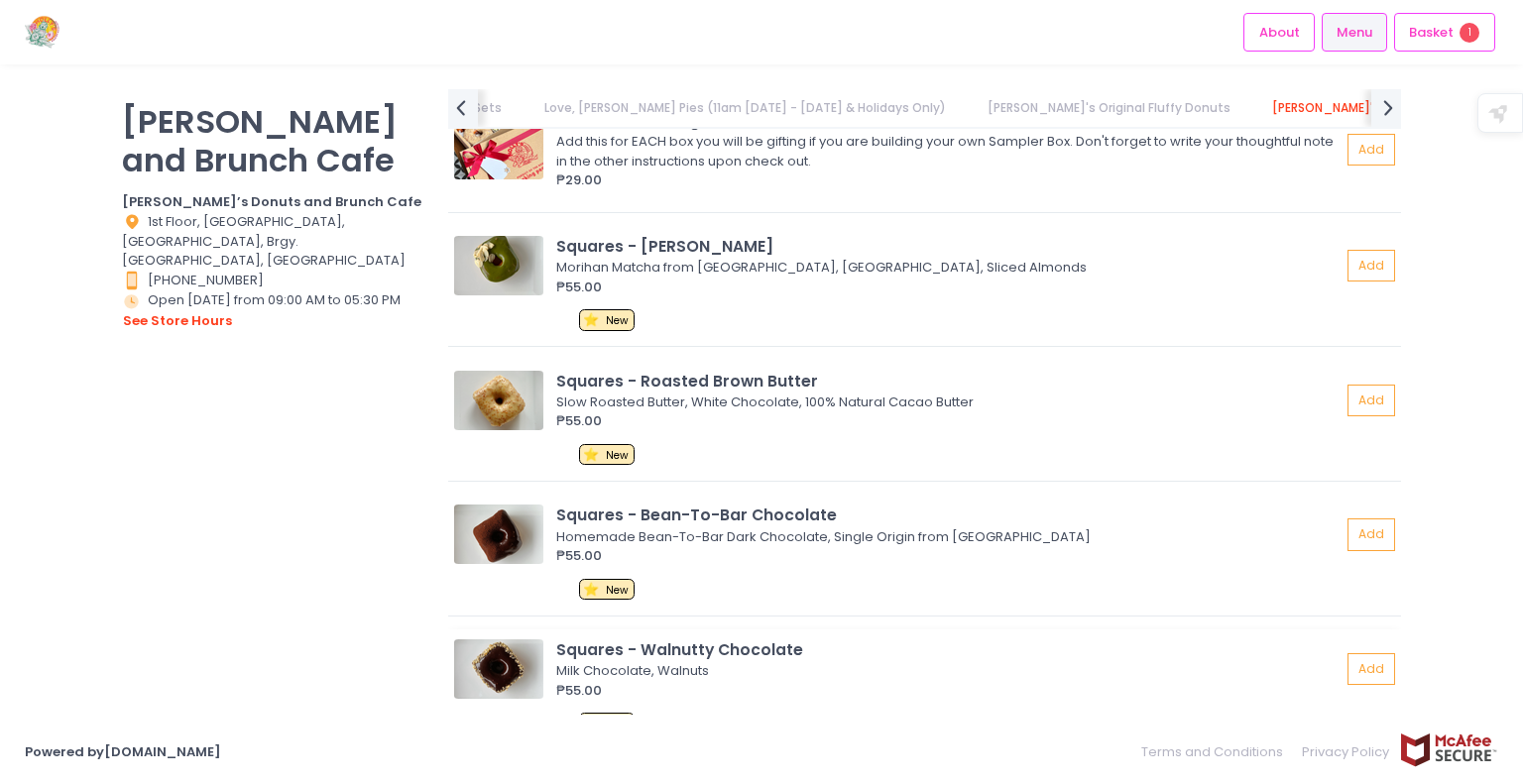 scroll, scrollTop: 2181, scrollLeft: 0, axis: vertical 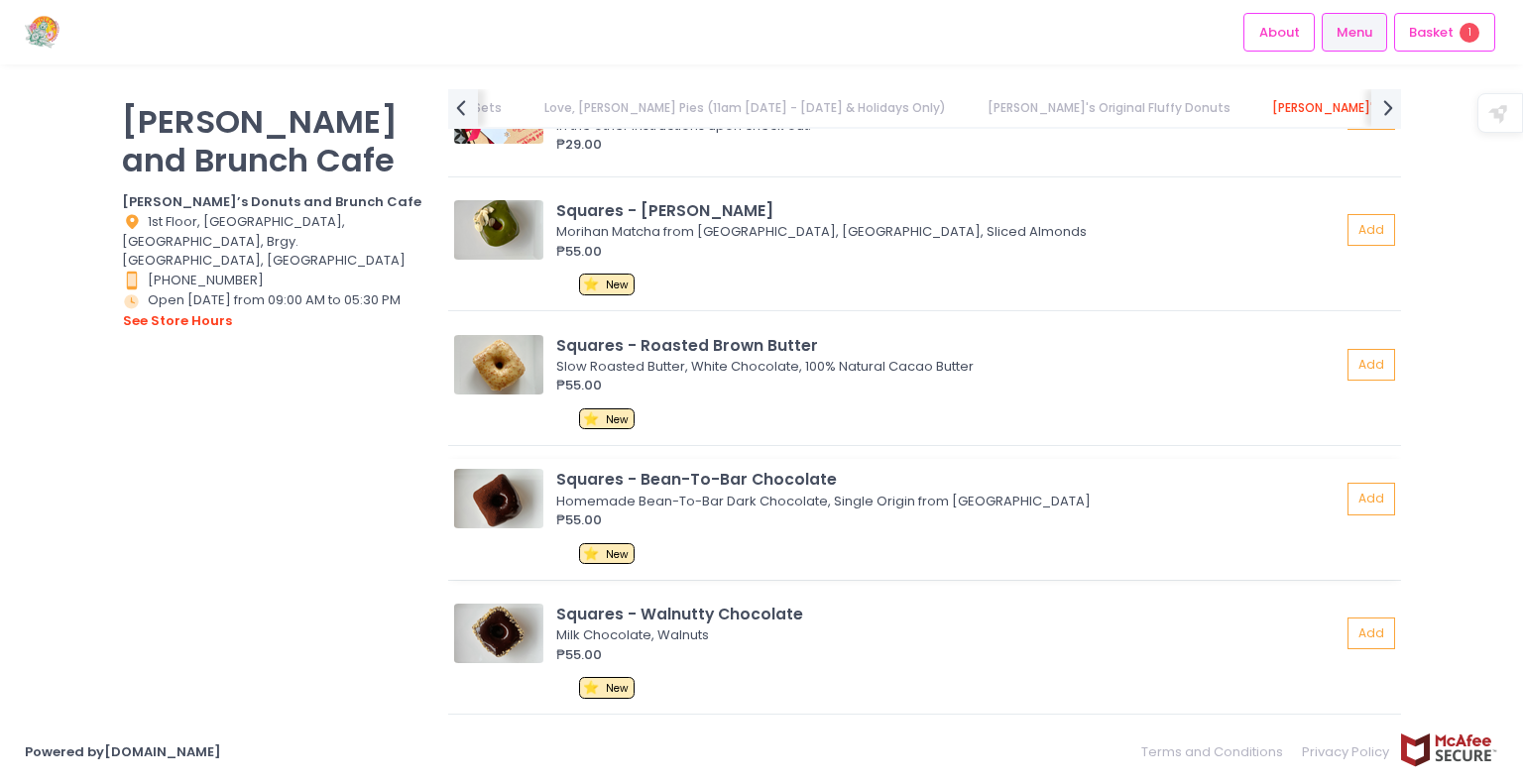 click at bounding box center [499, 499] 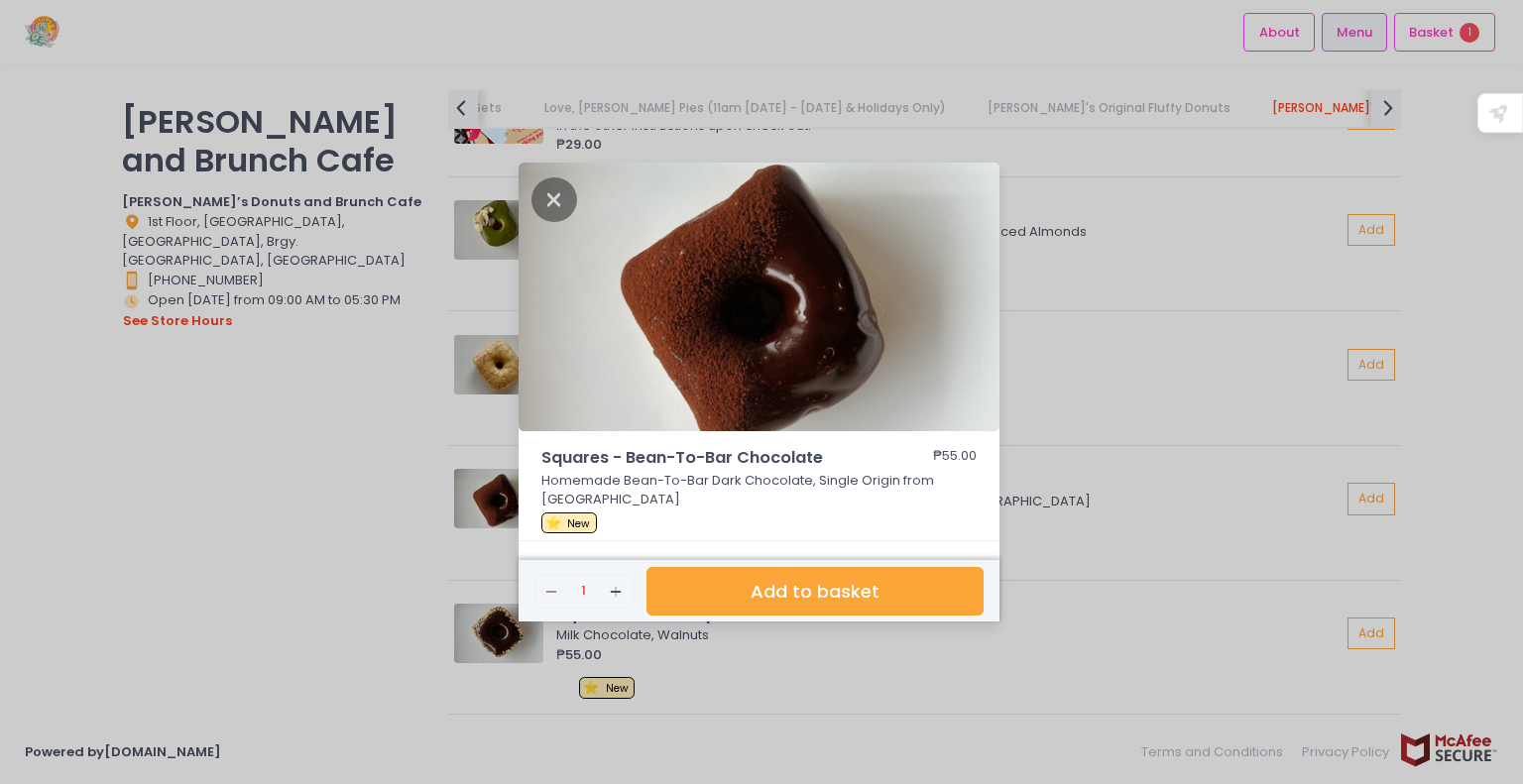 click on "Squares - Bean-To-Bar Chocolate   ₱55.00 Homemade Bean-To-Bar Dark Chocolate, Single Origin from Mindanao  ⭐ New Remove Created with Sketch. 1 Add Created with Sketch. Add to basket" at bounding box center [762, 392] 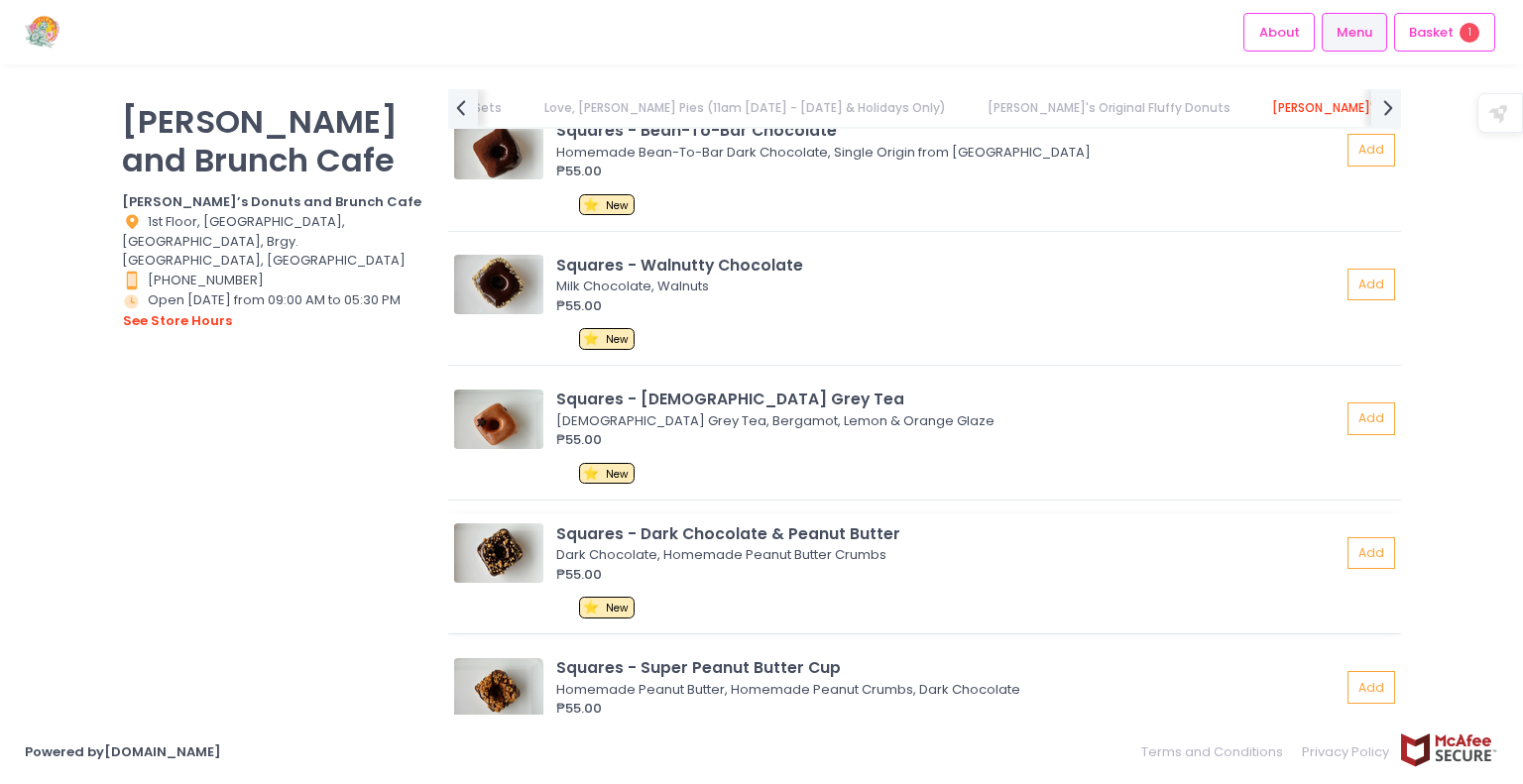scroll, scrollTop: 2617, scrollLeft: 0, axis: vertical 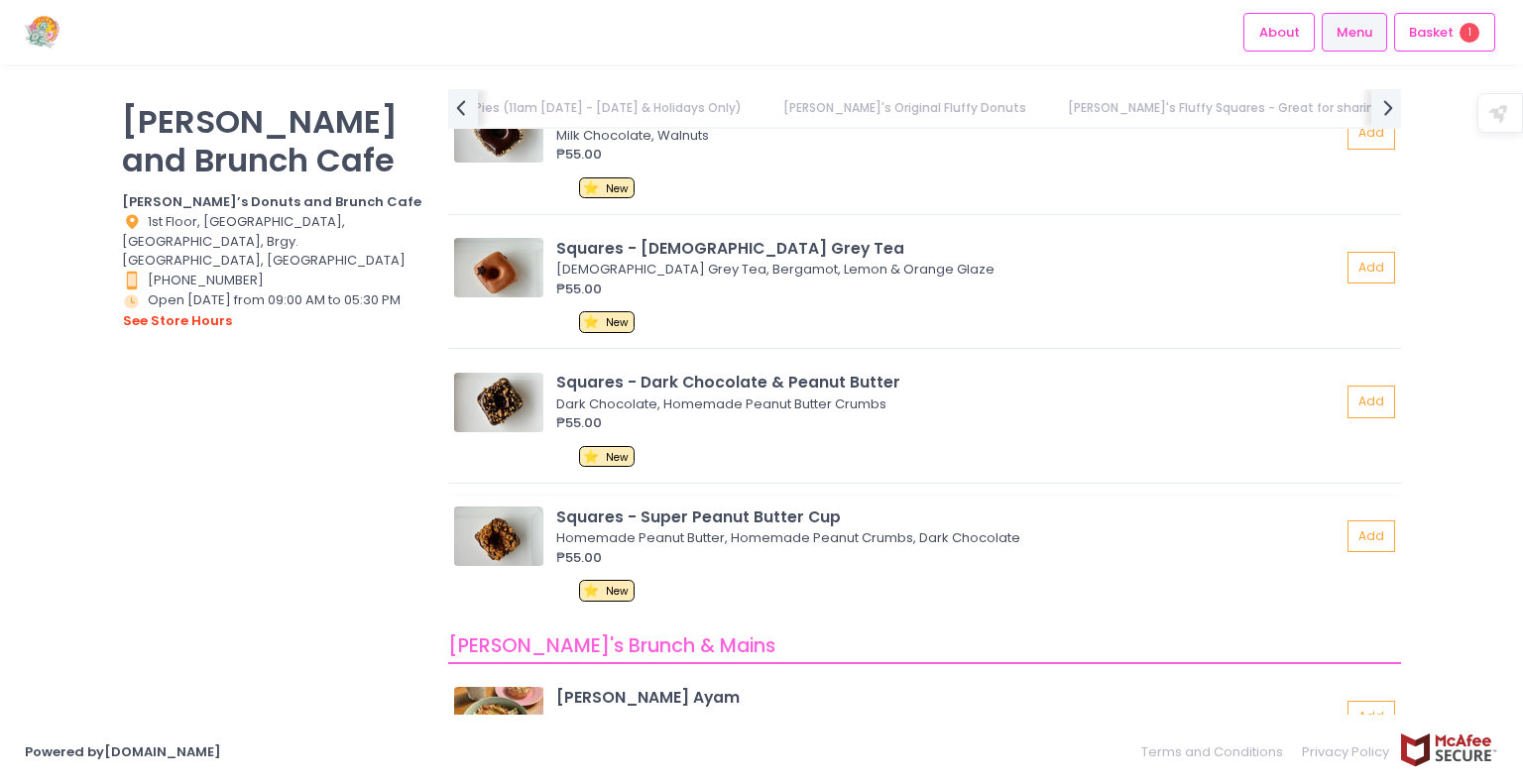 click at bounding box center [499, 536] 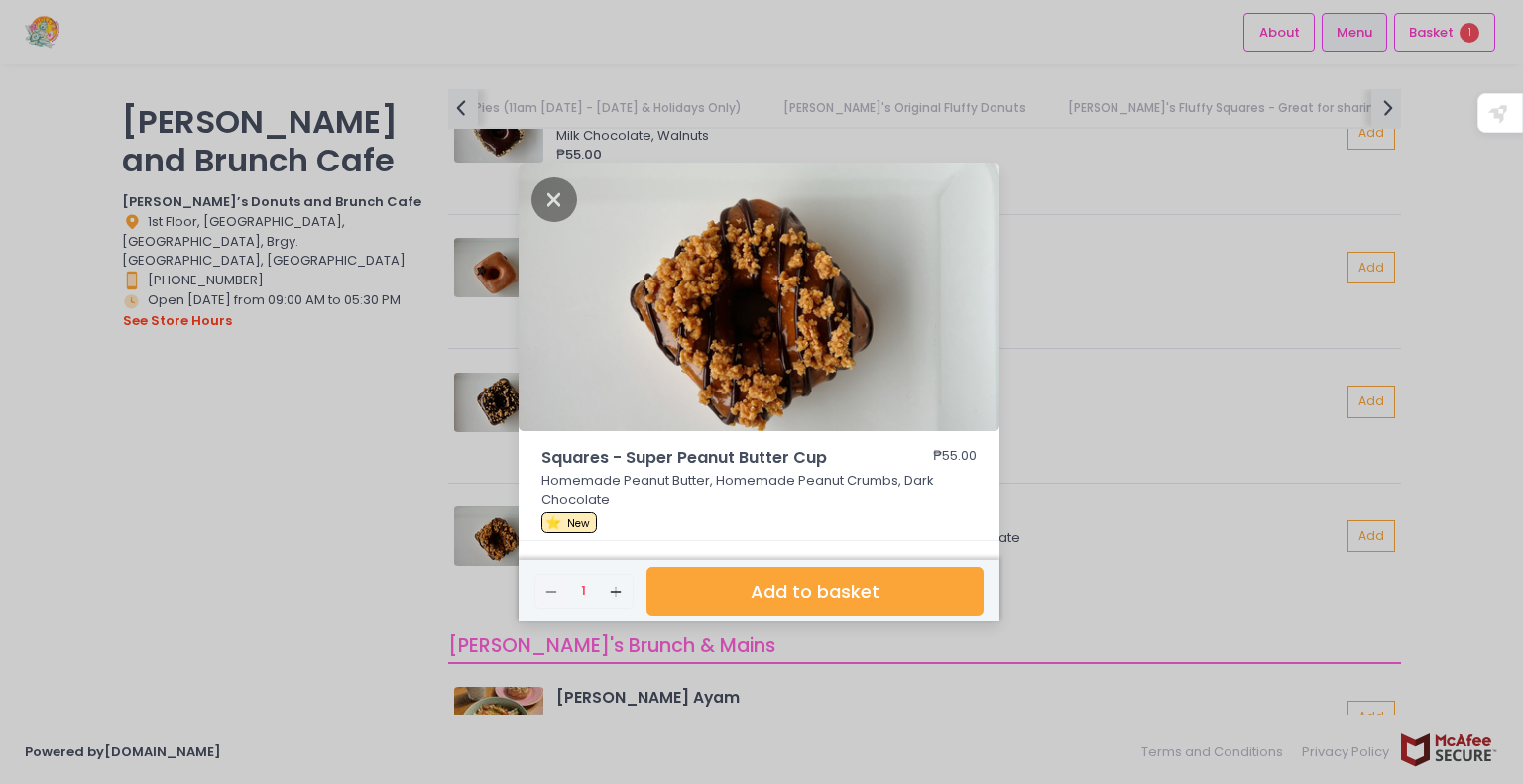 drag, startPoint x: 1107, startPoint y: 311, endPoint x: 1095, endPoint y: 312, distance: 12.0415946 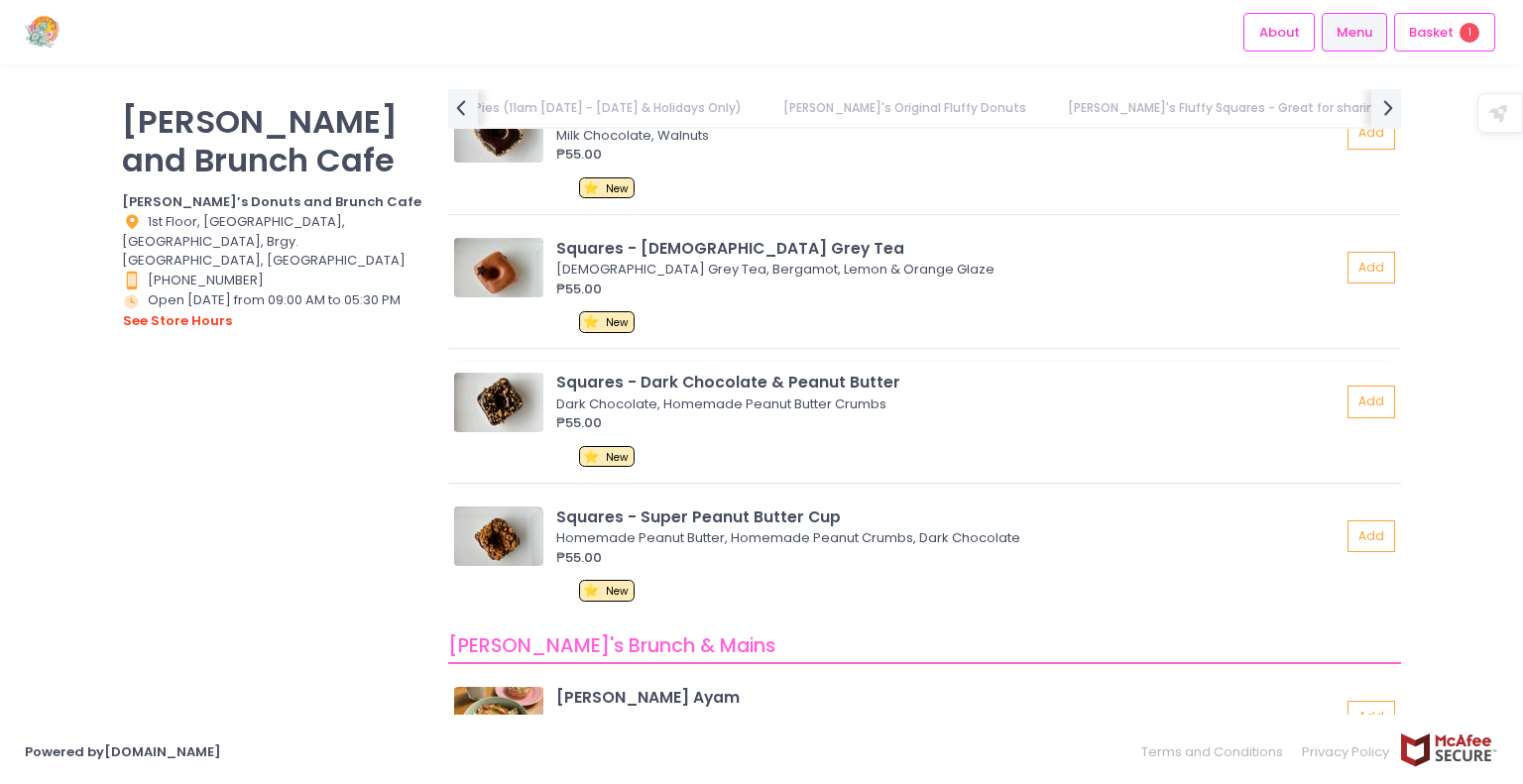 click at bounding box center [499, 402] 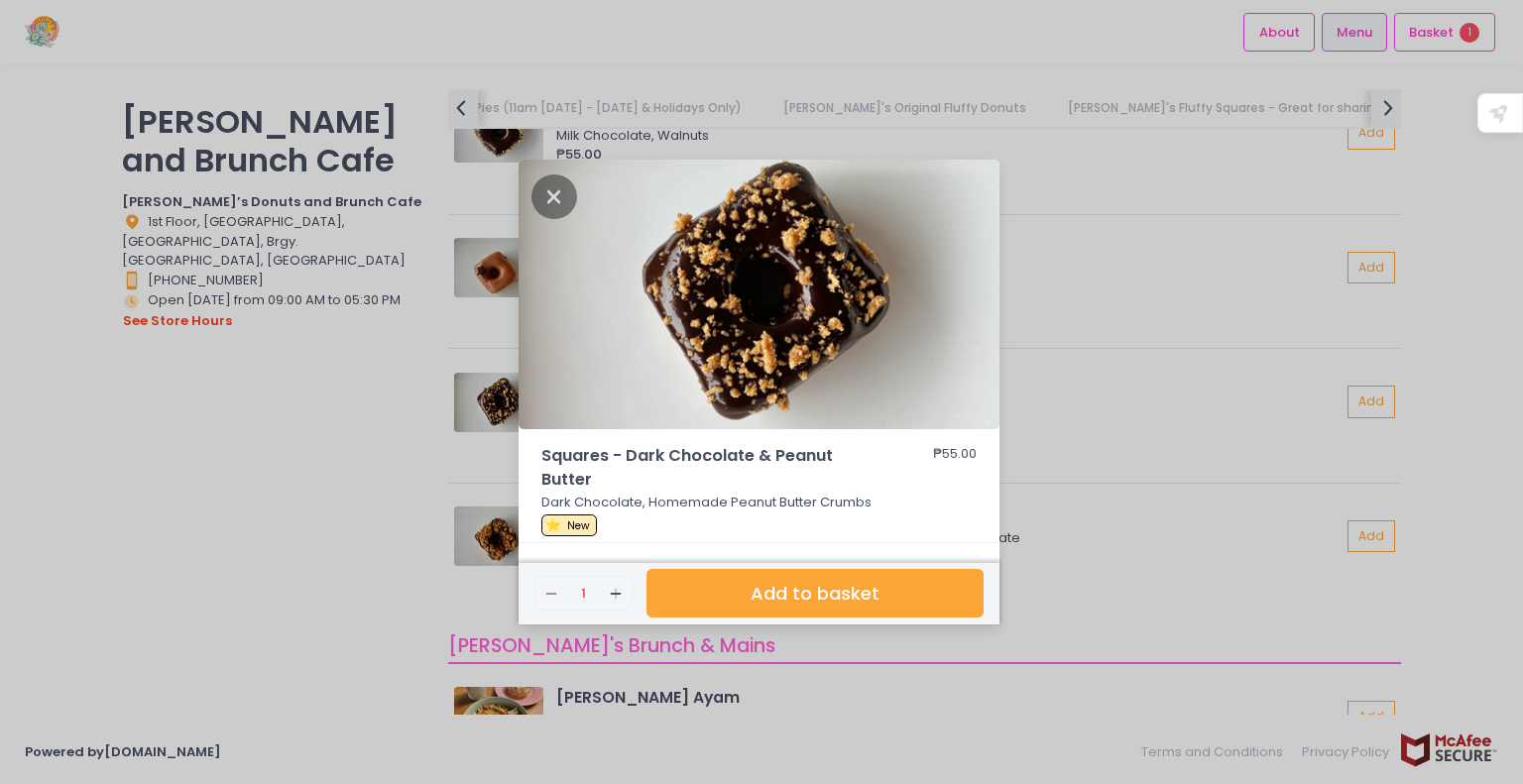 click on "Squares - Dark Chocolate & Peanut Butter   ₱55.00 Dark Chocolate, Homemade Peanut Butter Crumbs ⭐ New Remove Created with Sketch. 1 Add Created with Sketch. Add to basket" at bounding box center [762, 392] 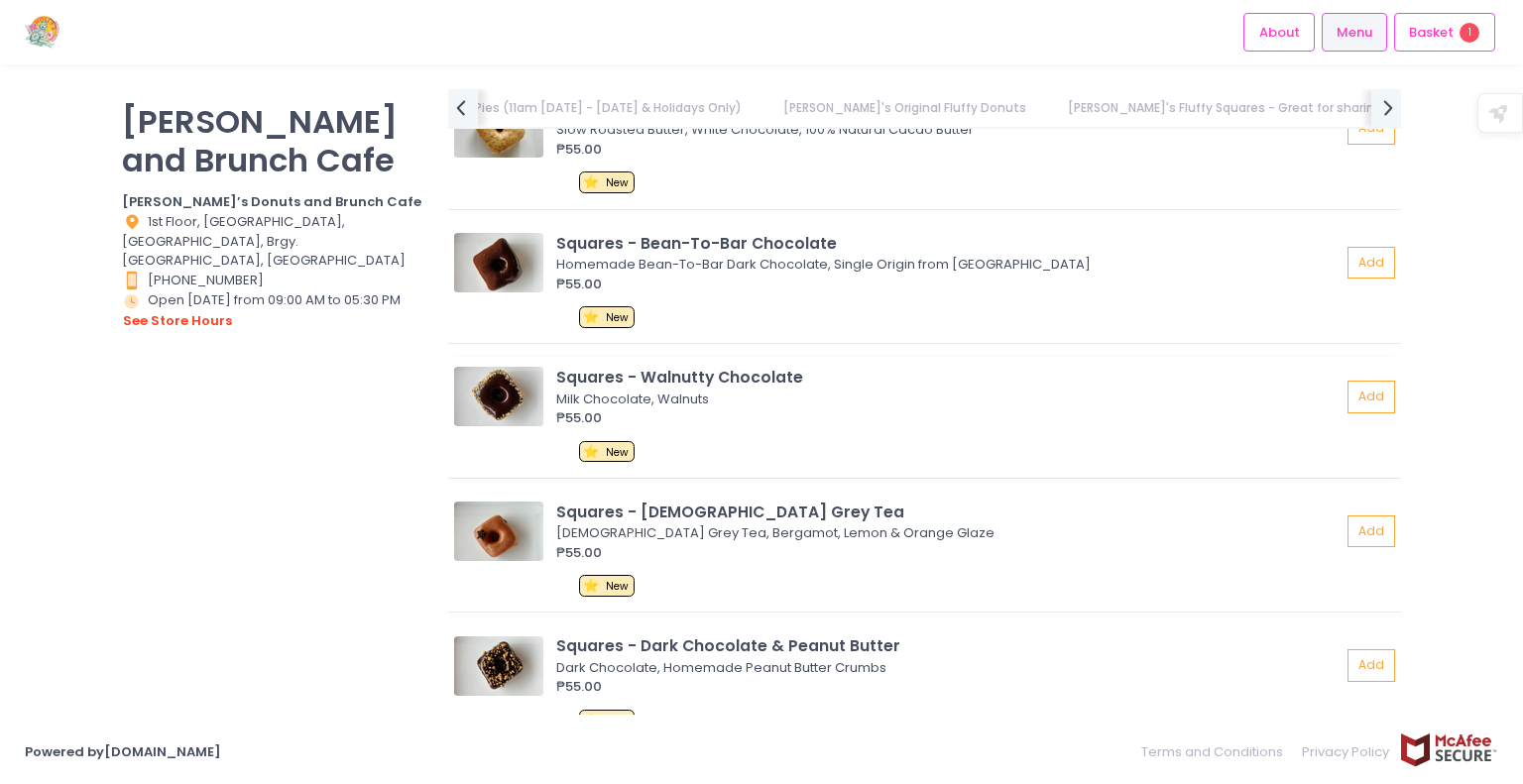 scroll, scrollTop: 2379, scrollLeft: 0, axis: vertical 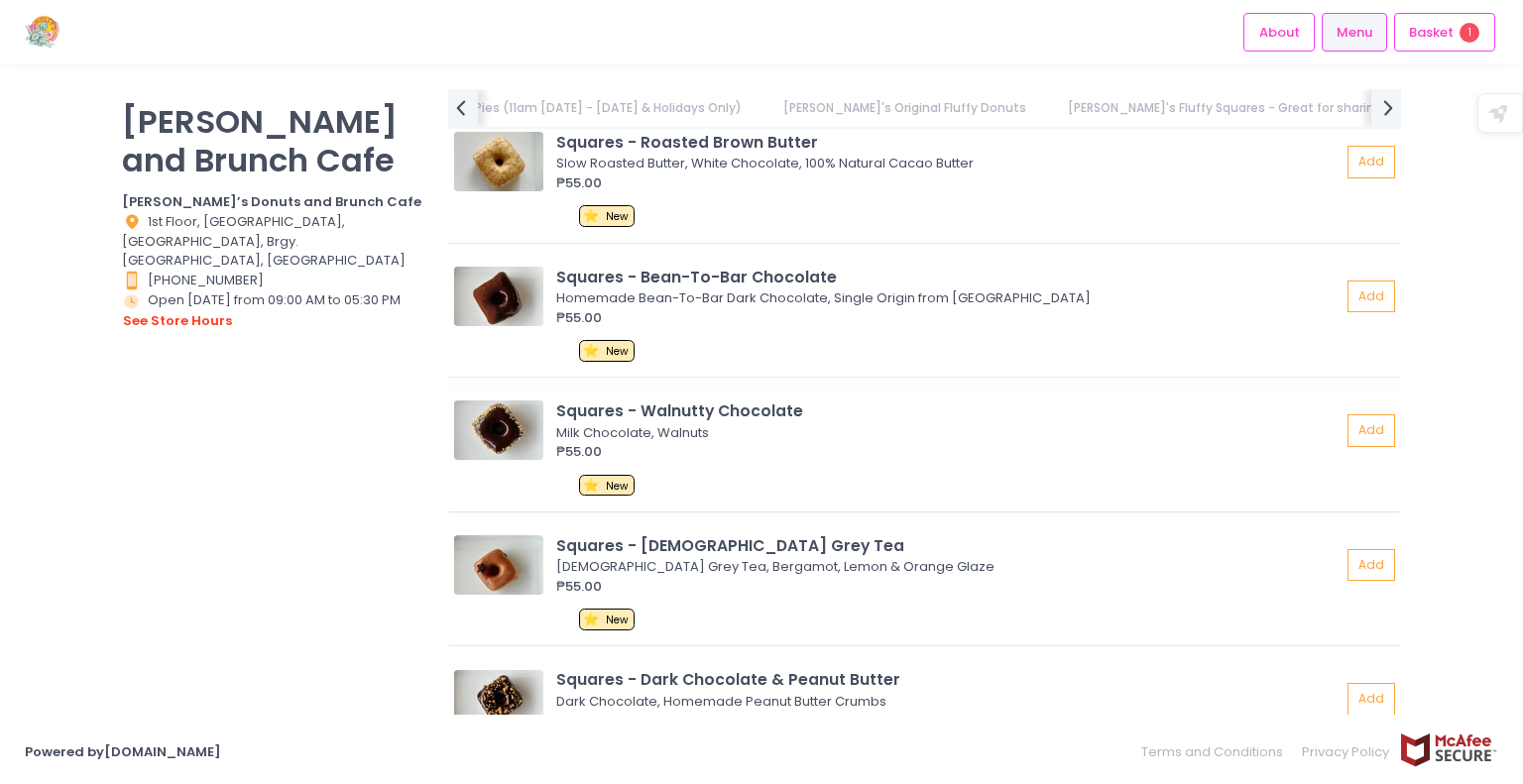 click at bounding box center [499, 430] 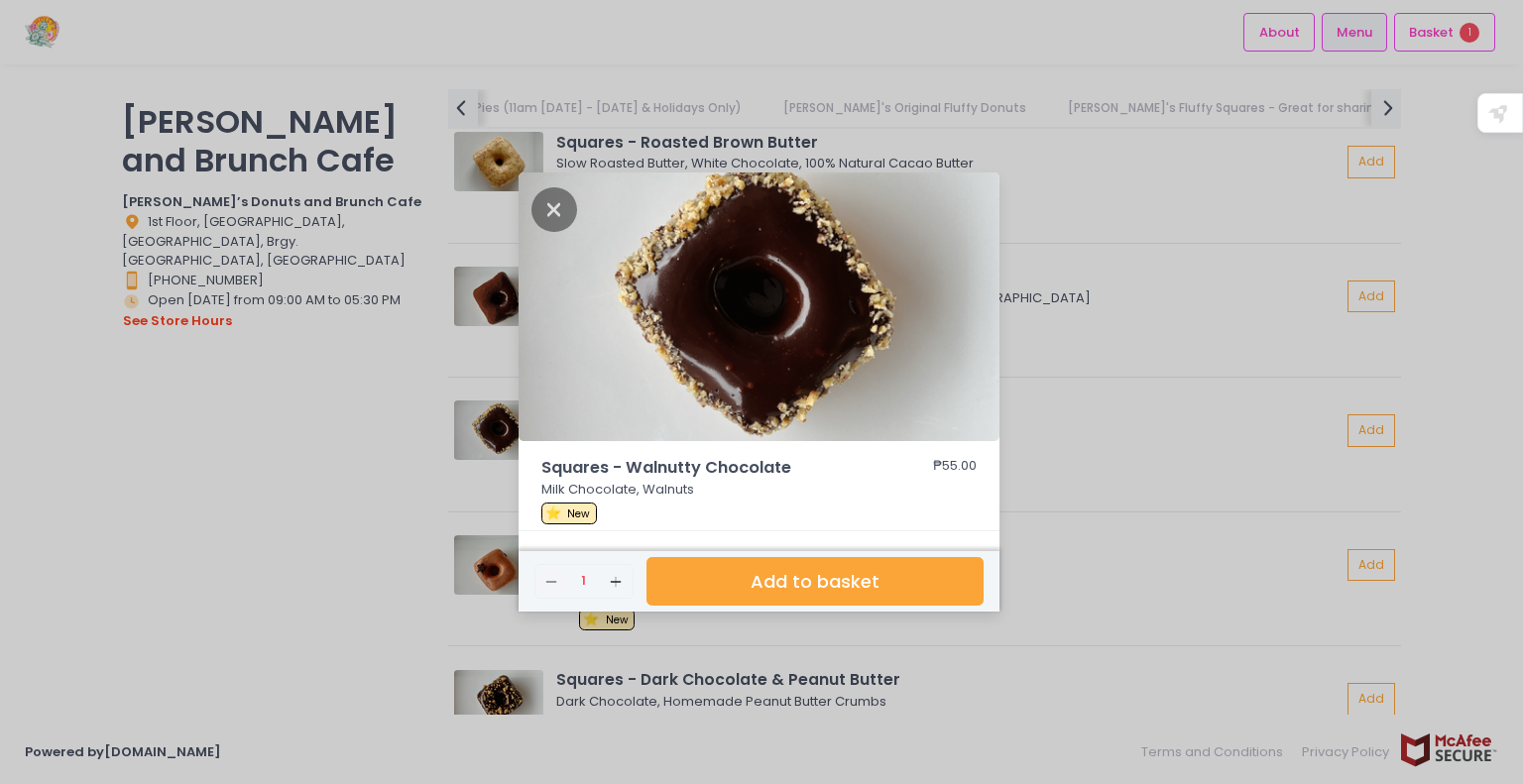 click on "Squares - Walnutty Chocolate   ₱55.00 Milk Chocolate, Walnuts ⭐ New Remove Created with Sketch. 1 Add Created with Sketch. Add to basket" at bounding box center [762, 392] 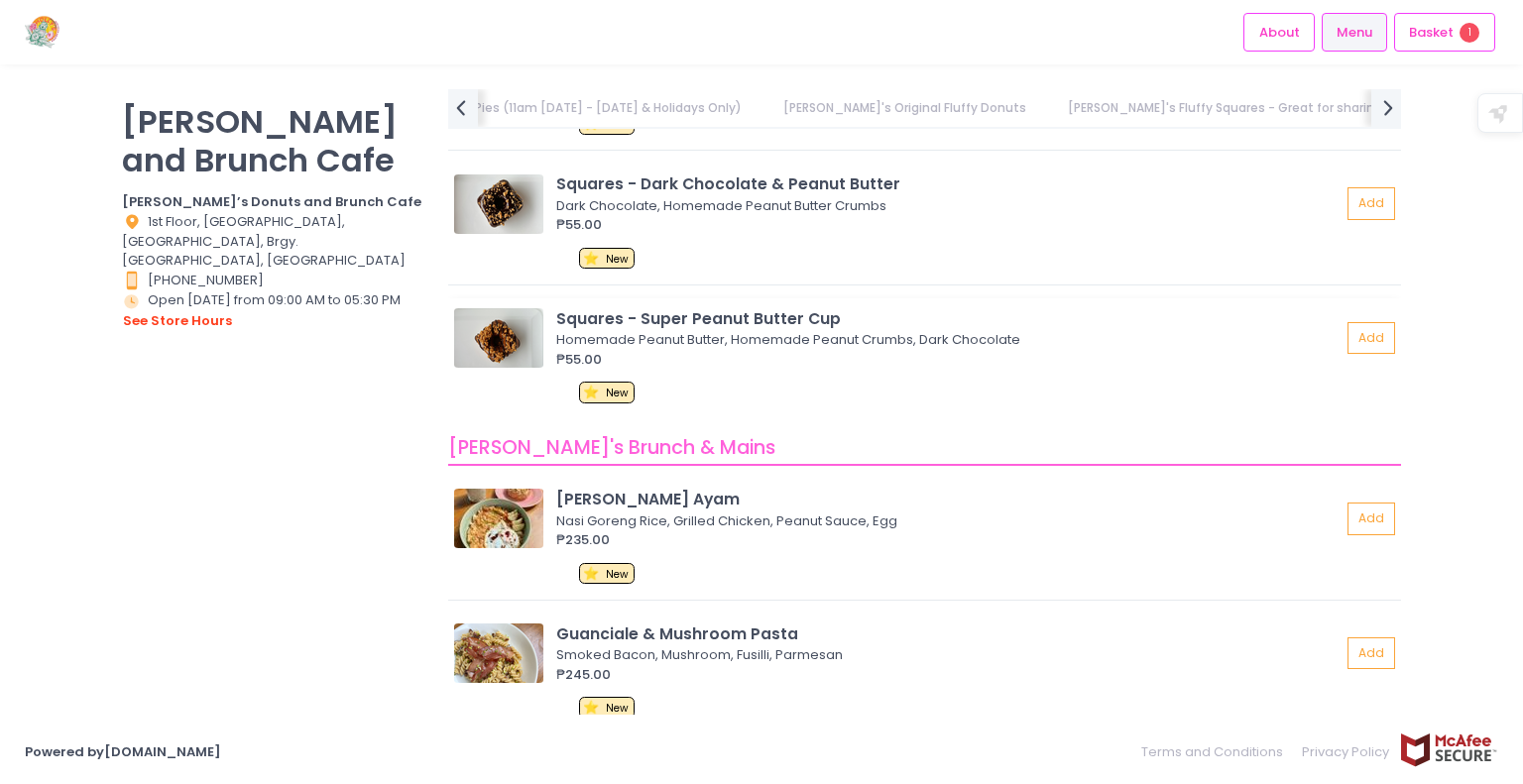 scroll, scrollTop: 3469, scrollLeft: 0, axis: vertical 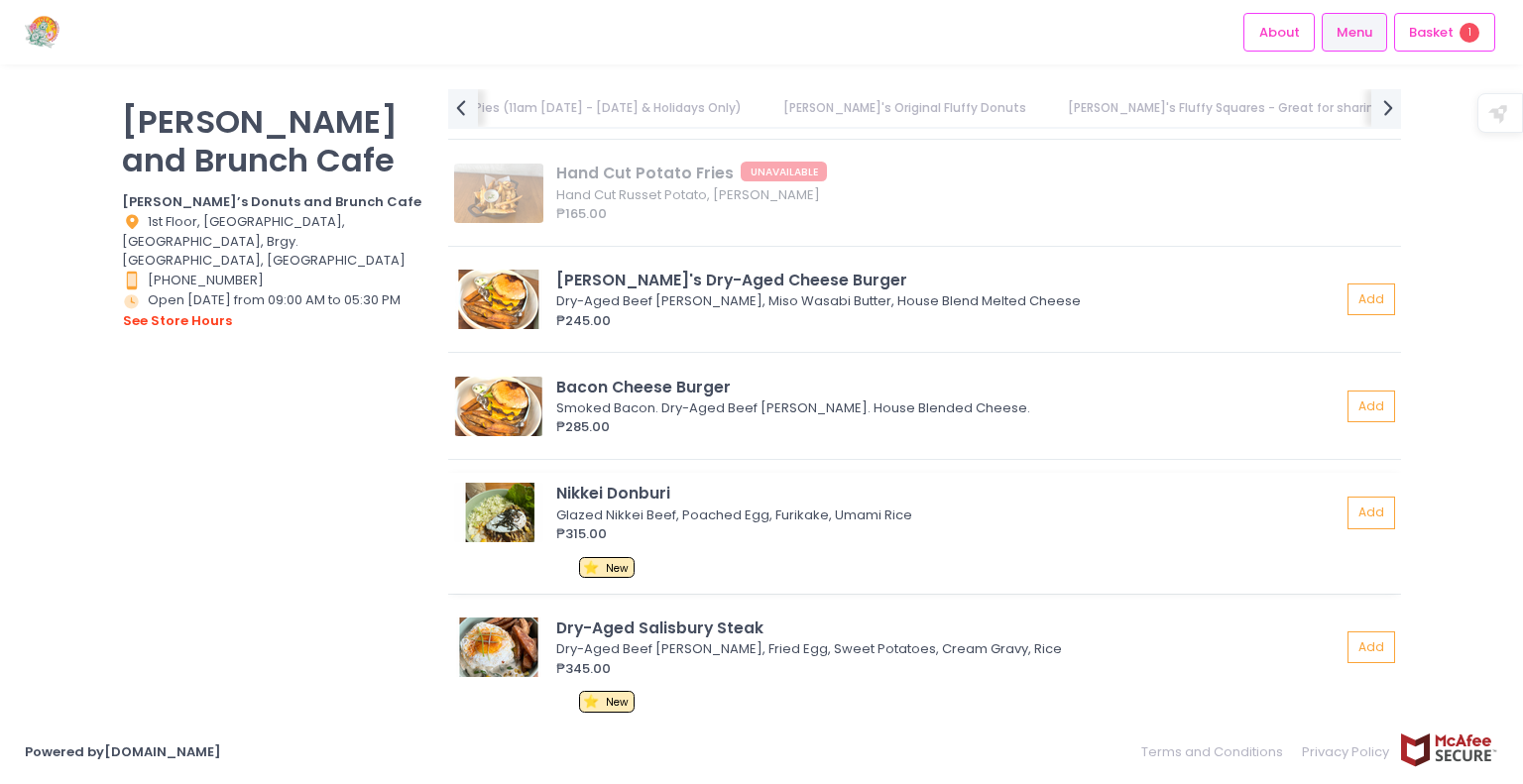 click at bounding box center (499, 512) 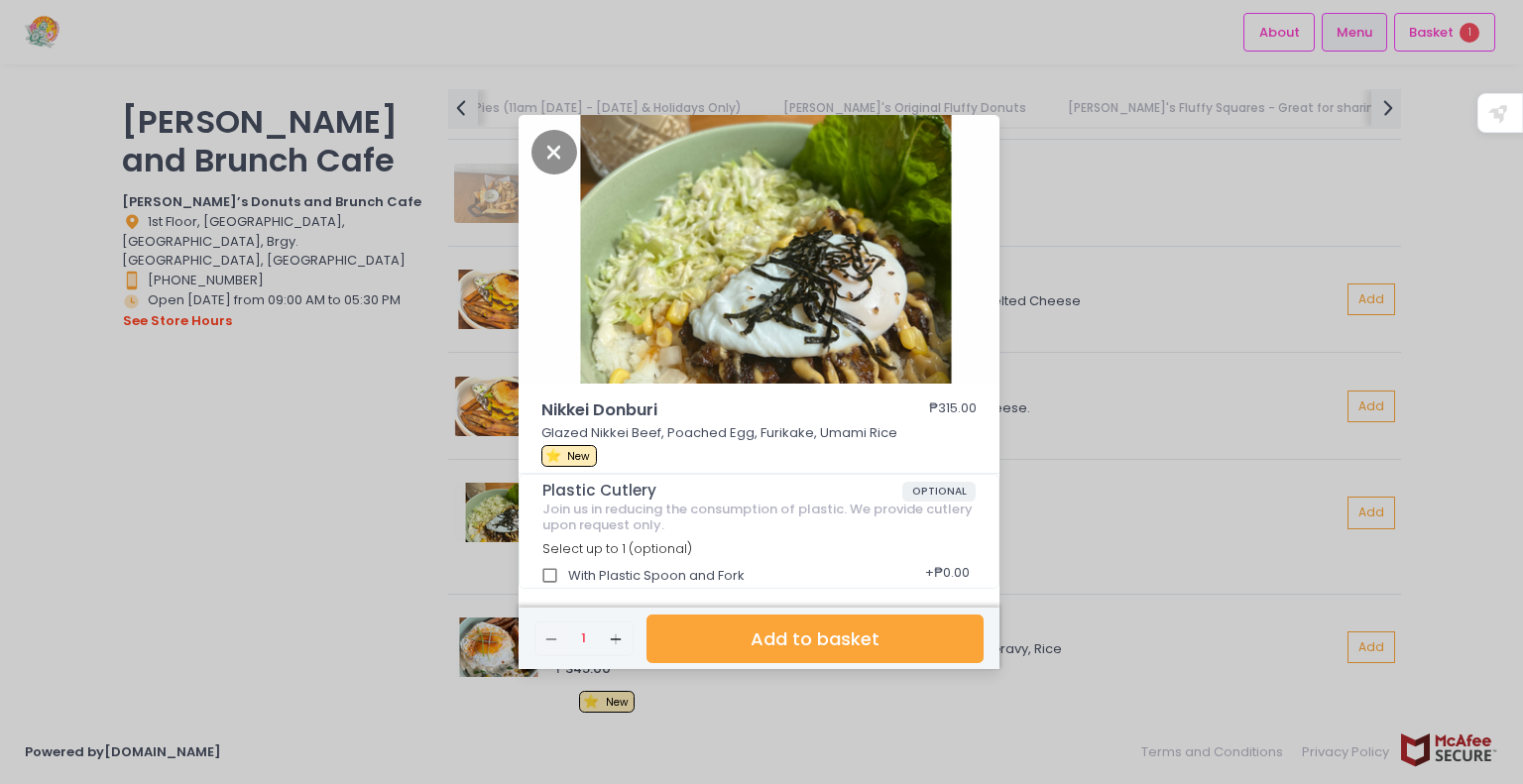 click on "Nikkei Donburi   ₱315.00 Glazed Nikkei Beef, Poached Egg, Furikake, Umami Rice ⭐ New Plastic Cutlery  OPTIONAL Join us in reducing the consumption of plastic. We provide cutlery upon request only. Select up to    1 (optional) With Plastic Spoon and Fork   +  ₱0.00 Remove Created with Sketch. 1 Add Created with Sketch. Add to basket" at bounding box center (762, 392) 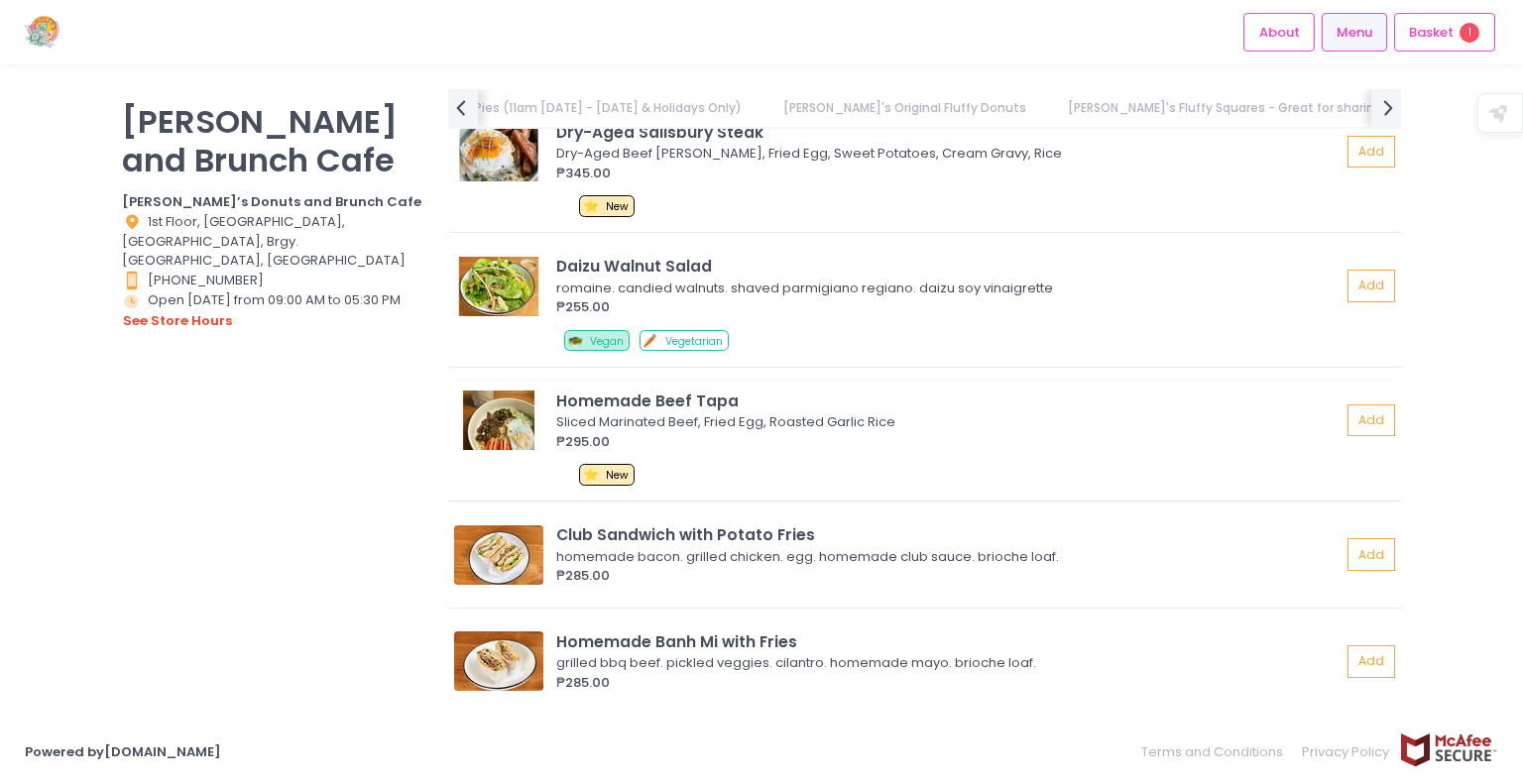 scroll, scrollTop: 4064, scrollLeft: 0, axis: vertical 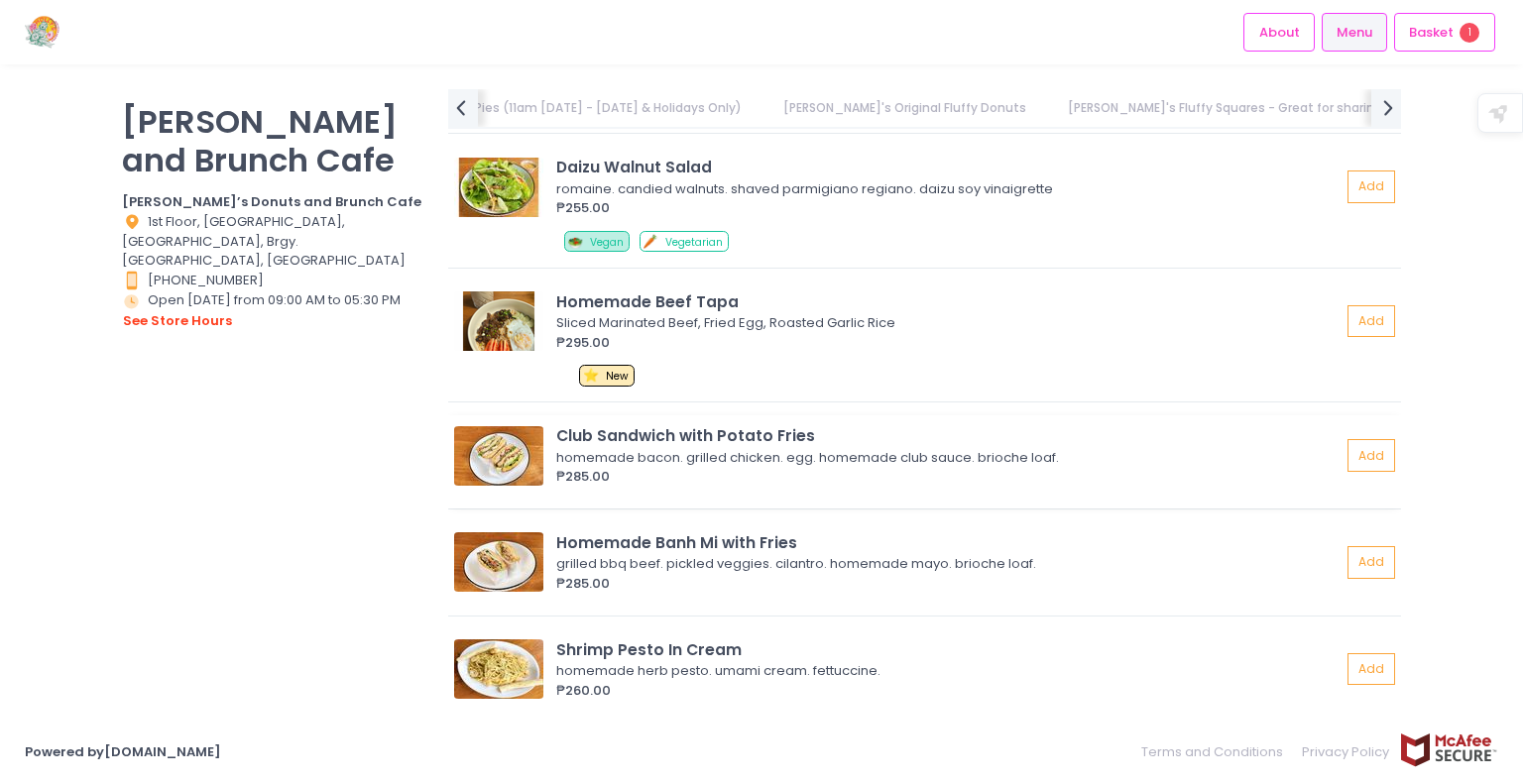 click at bounding box center [499, 456] 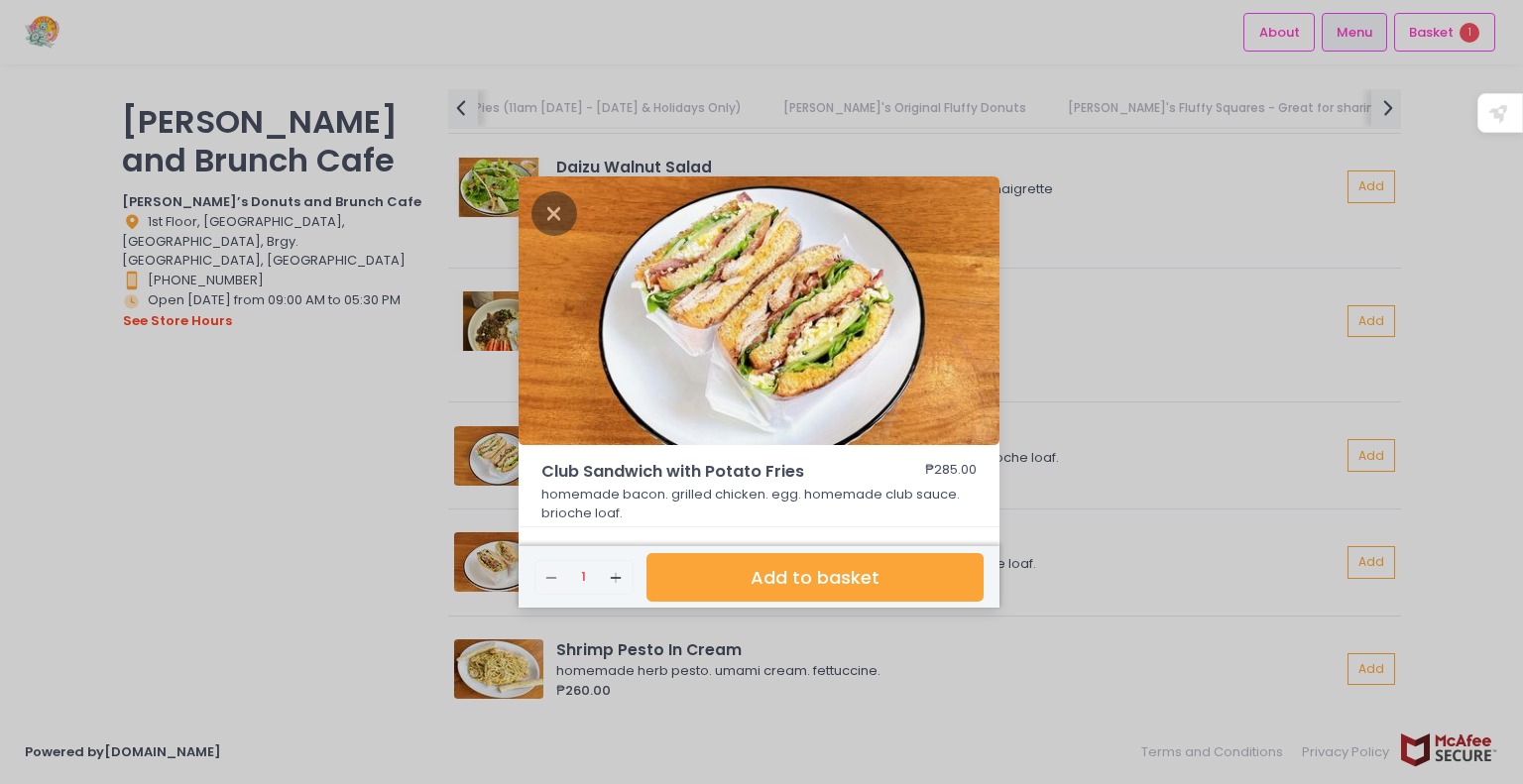 click on "Club Sandwich with Potato Fries   ₱285.00 homemade bacon. grilled chicken. egg. homemade club sauce. brioche loaf. Remove Created with Sketch. 1 Add Created with Sketch. Add to basket" at bounding box center [762, 392] 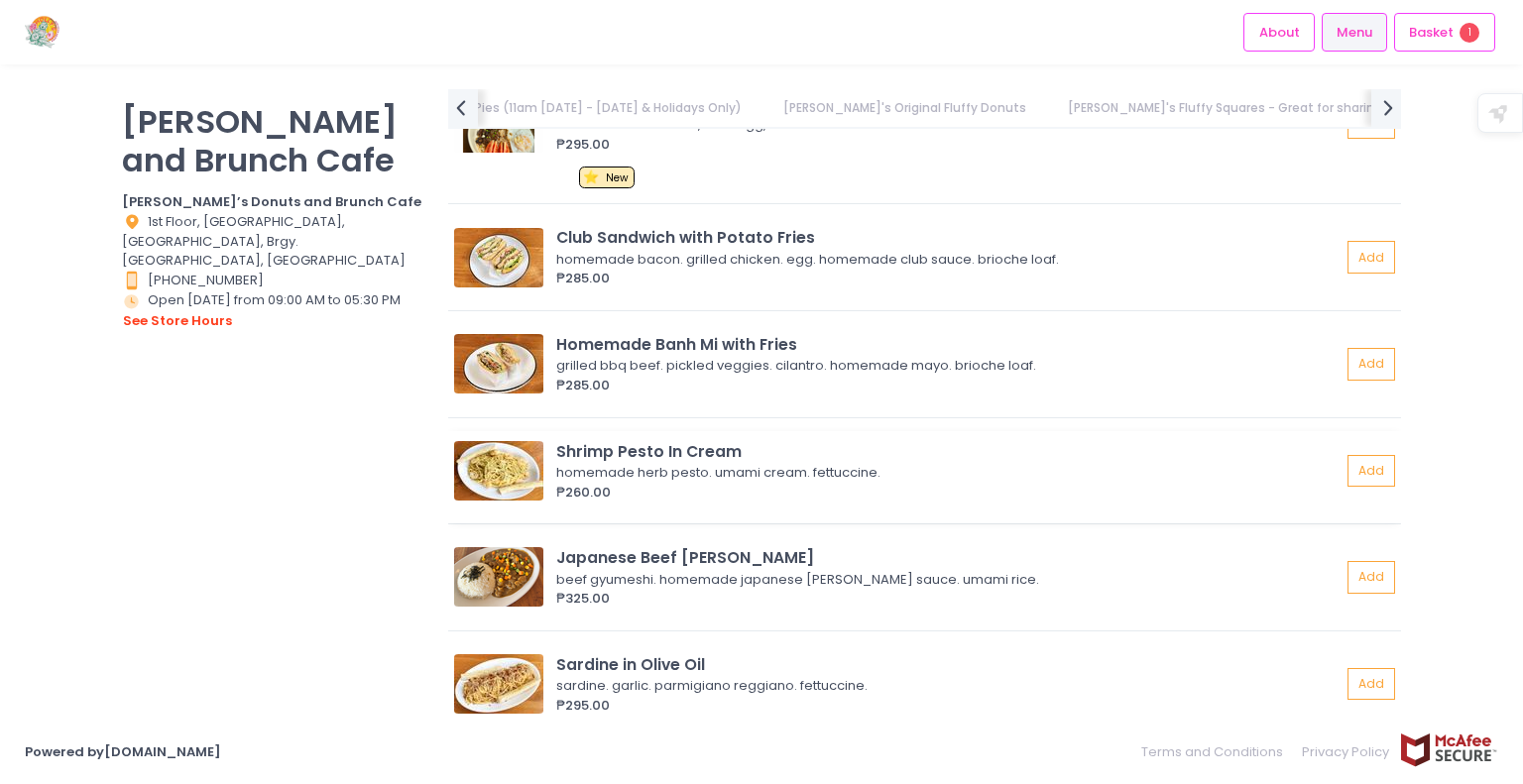 scroll, scrollTop: 4361, scrollLeft: 0, axis: vertical 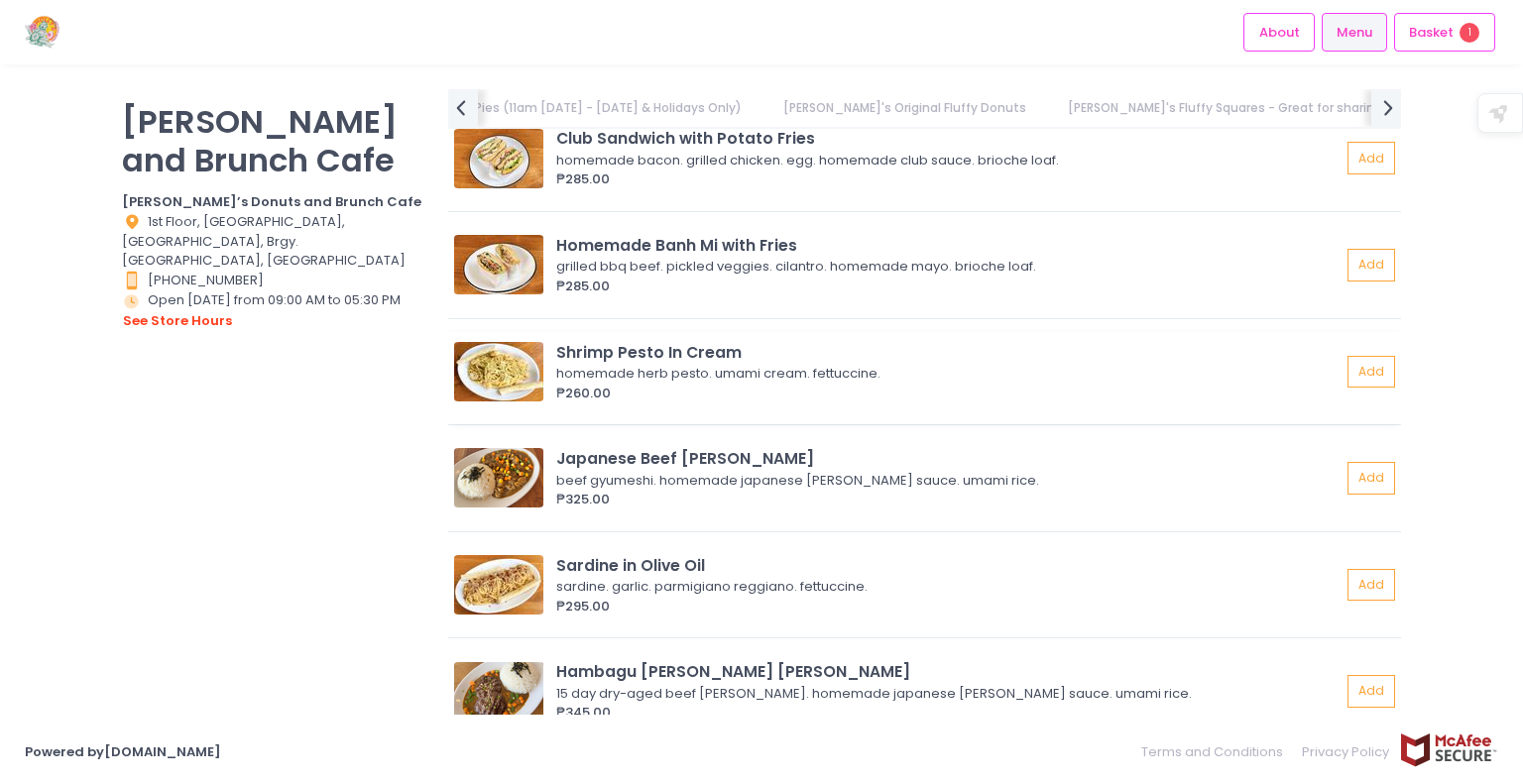 click at bounding box center (499, 372) 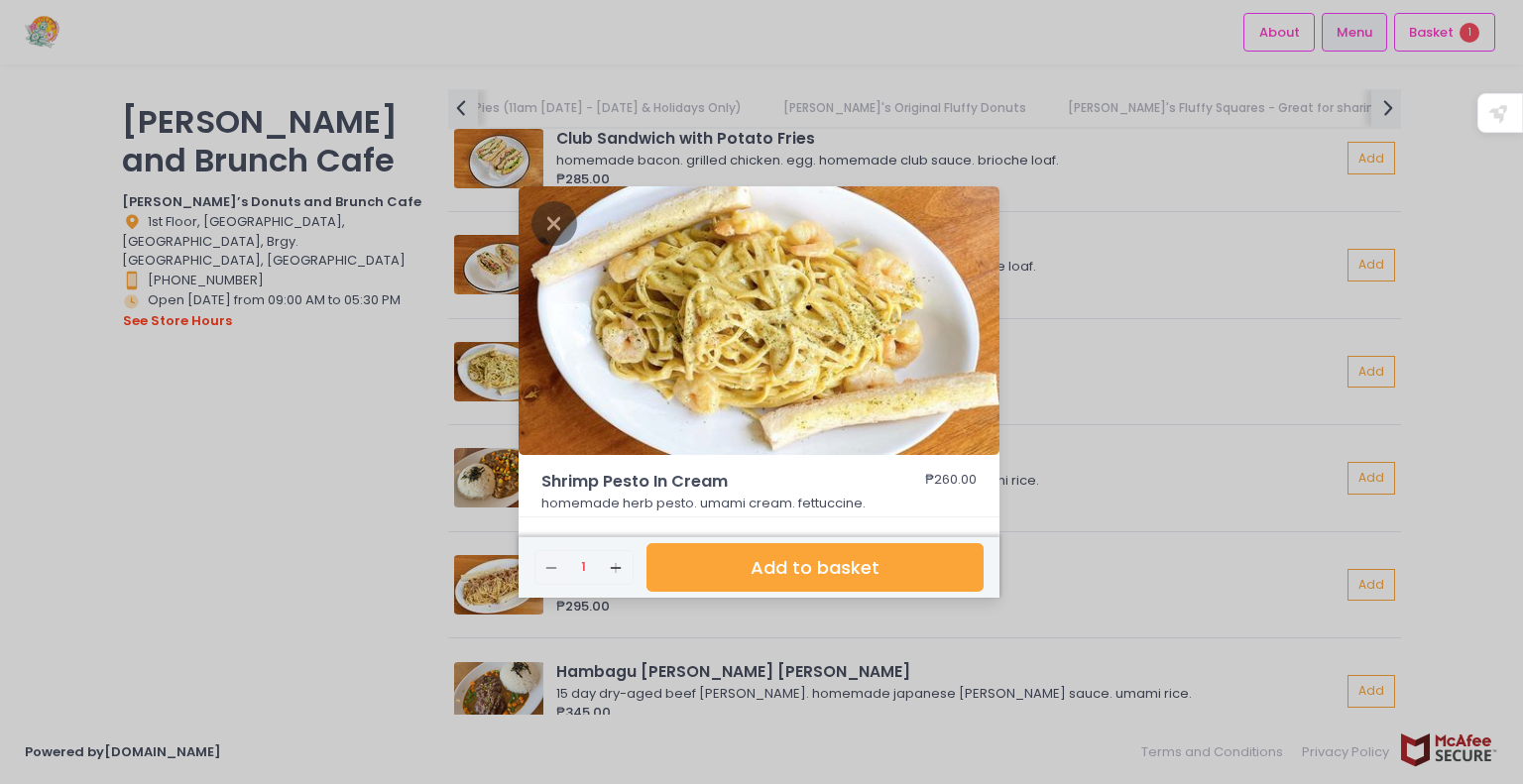 click on "Shrimp Pesto In Cream   ₱260.00 homemade herb pesto. umami cream. fettuccine. Remove Created with Sketch. 1 Add Created with Sketch. Add to basket" at bounding box center [762, 392] 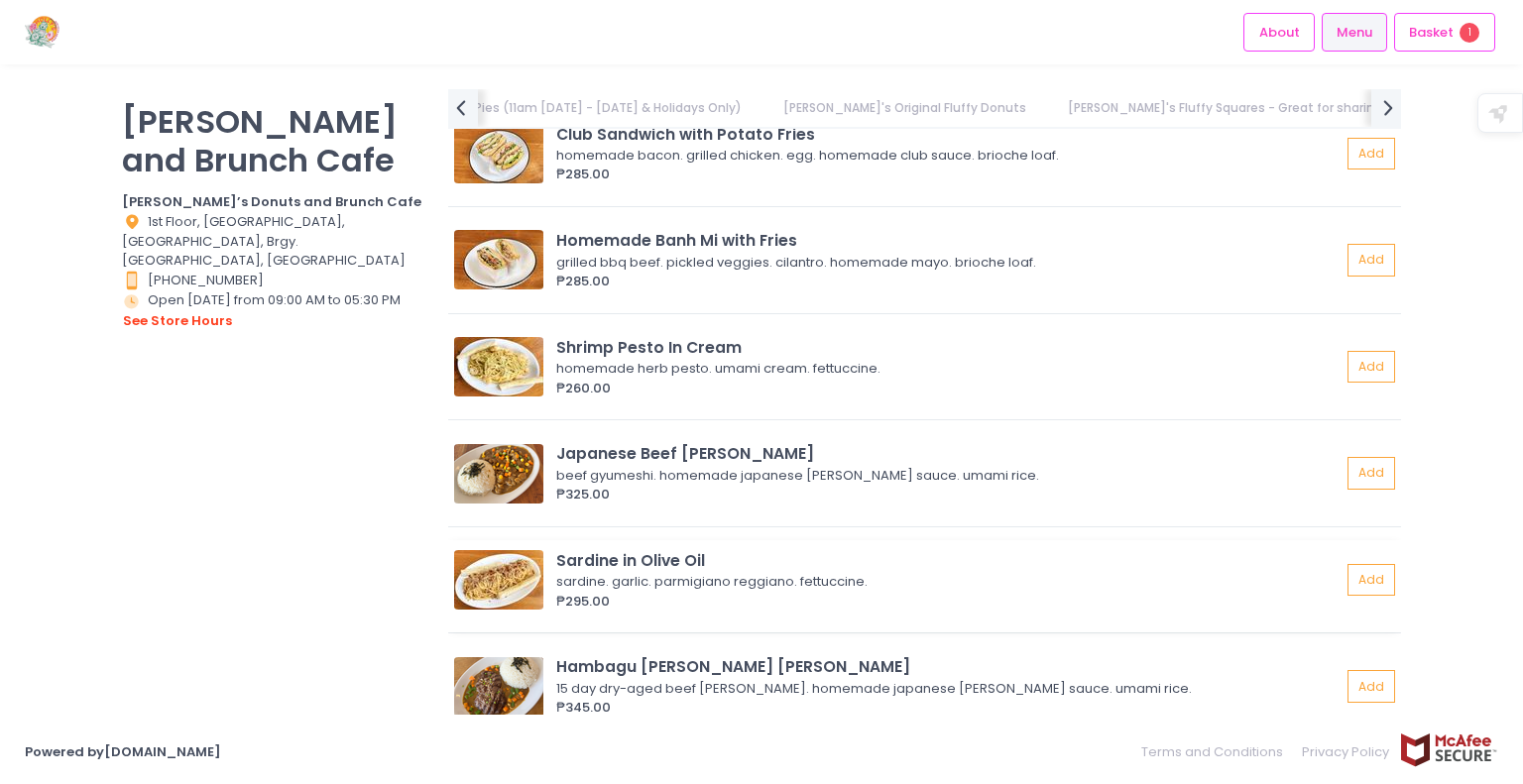 scroll, scrollTop: 4452, scrollLeft: 0, axis: vertical 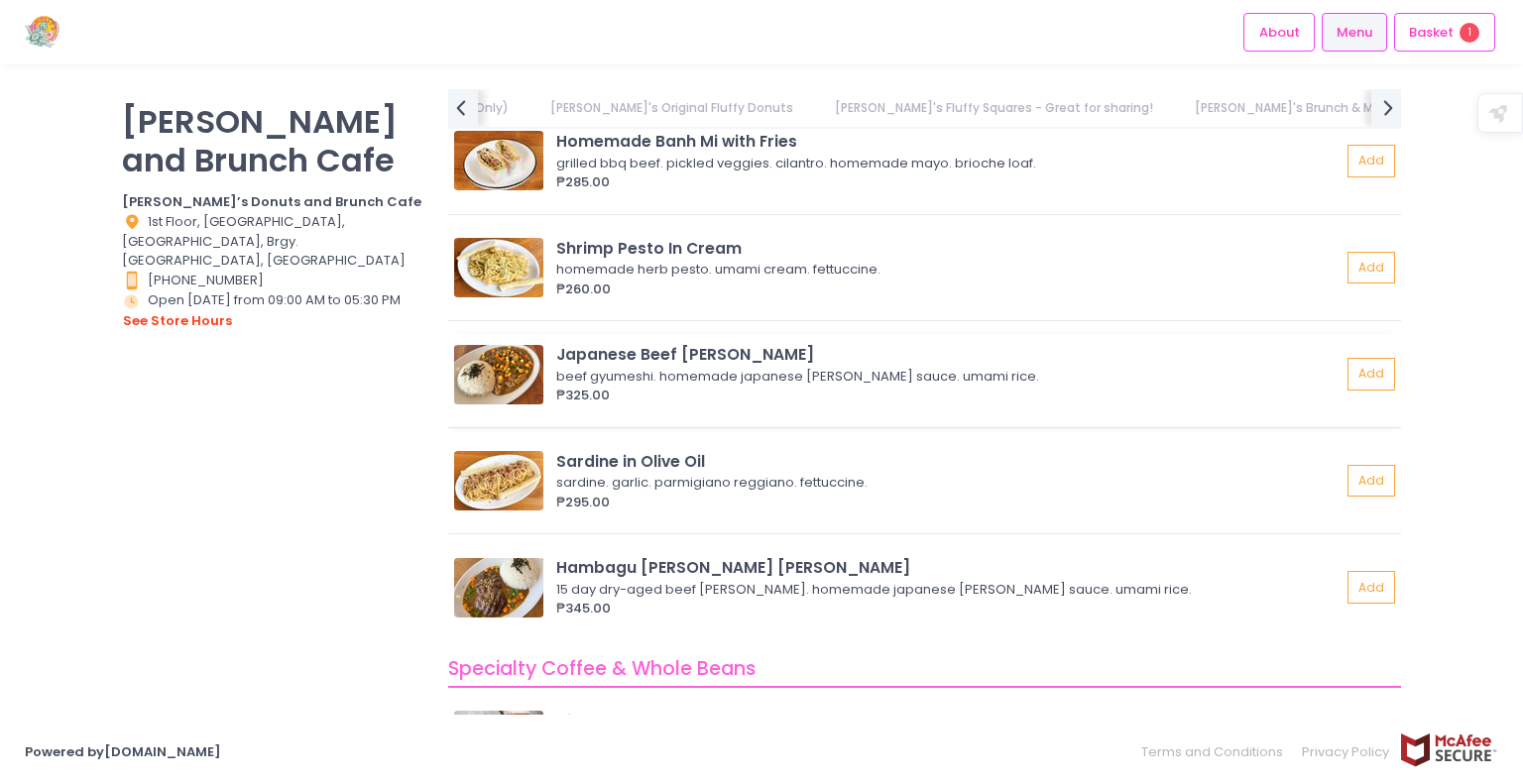 click at bounding box center [499, 375] 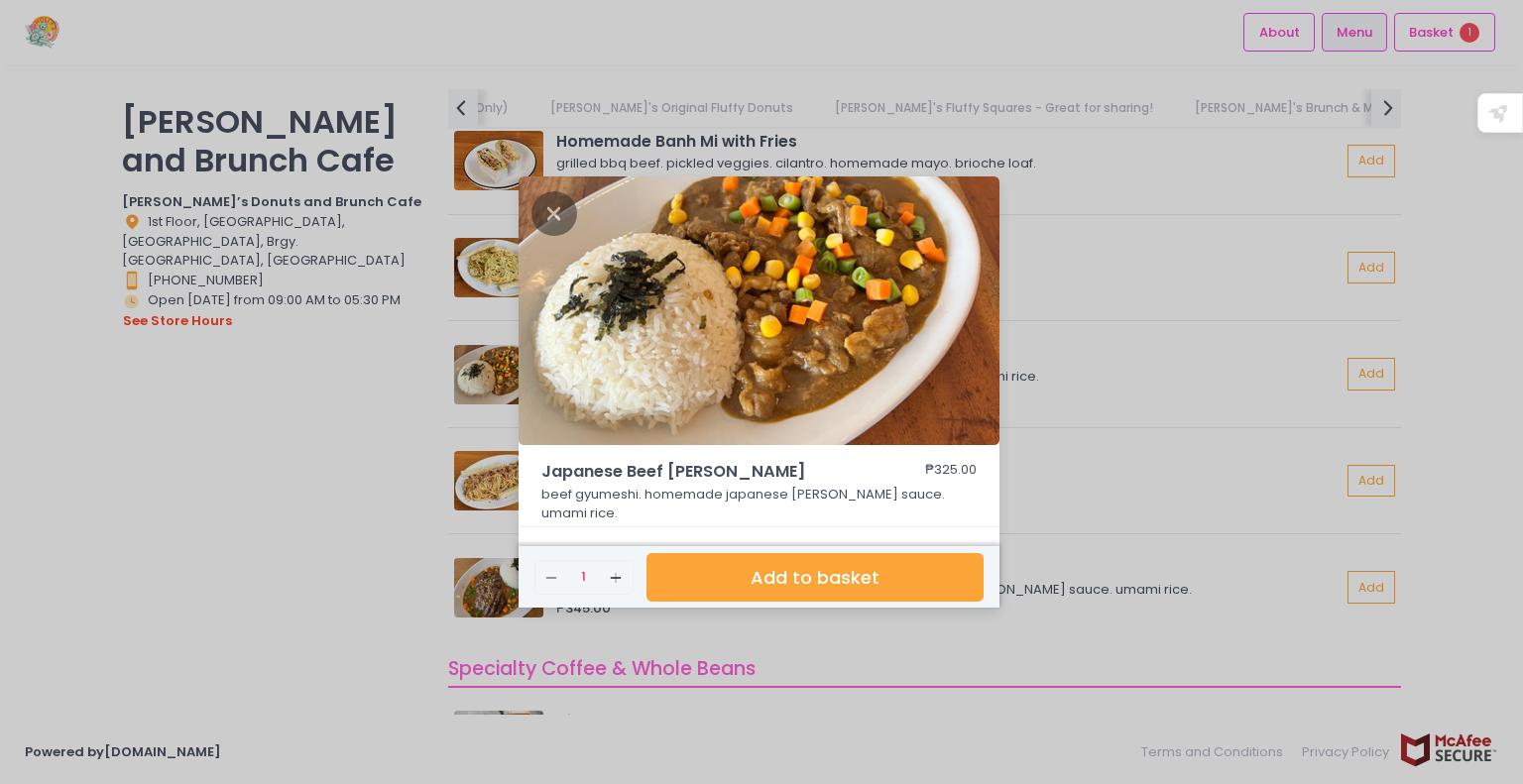 click on "Japanese Beef Curry   ₱325.00 beef gyumeshi. homemade japanese curry sauce. umami rice. Remove Created with Sketch. 1 Add Created with Sketch. Add to basket" at bounding box center (762, 392) 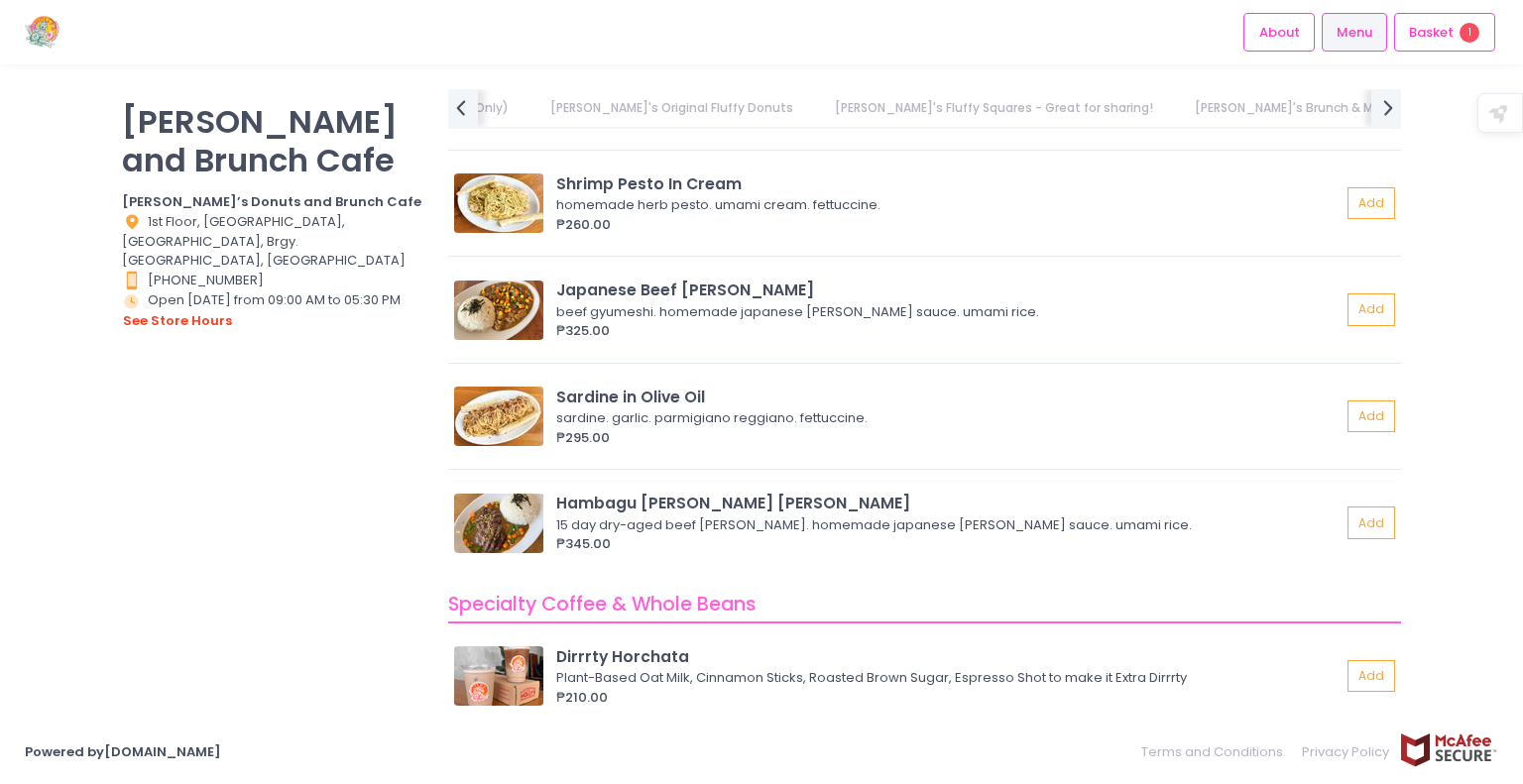 scroll, scrollTop: 4559, scrollLeft: 0, axis: vertical 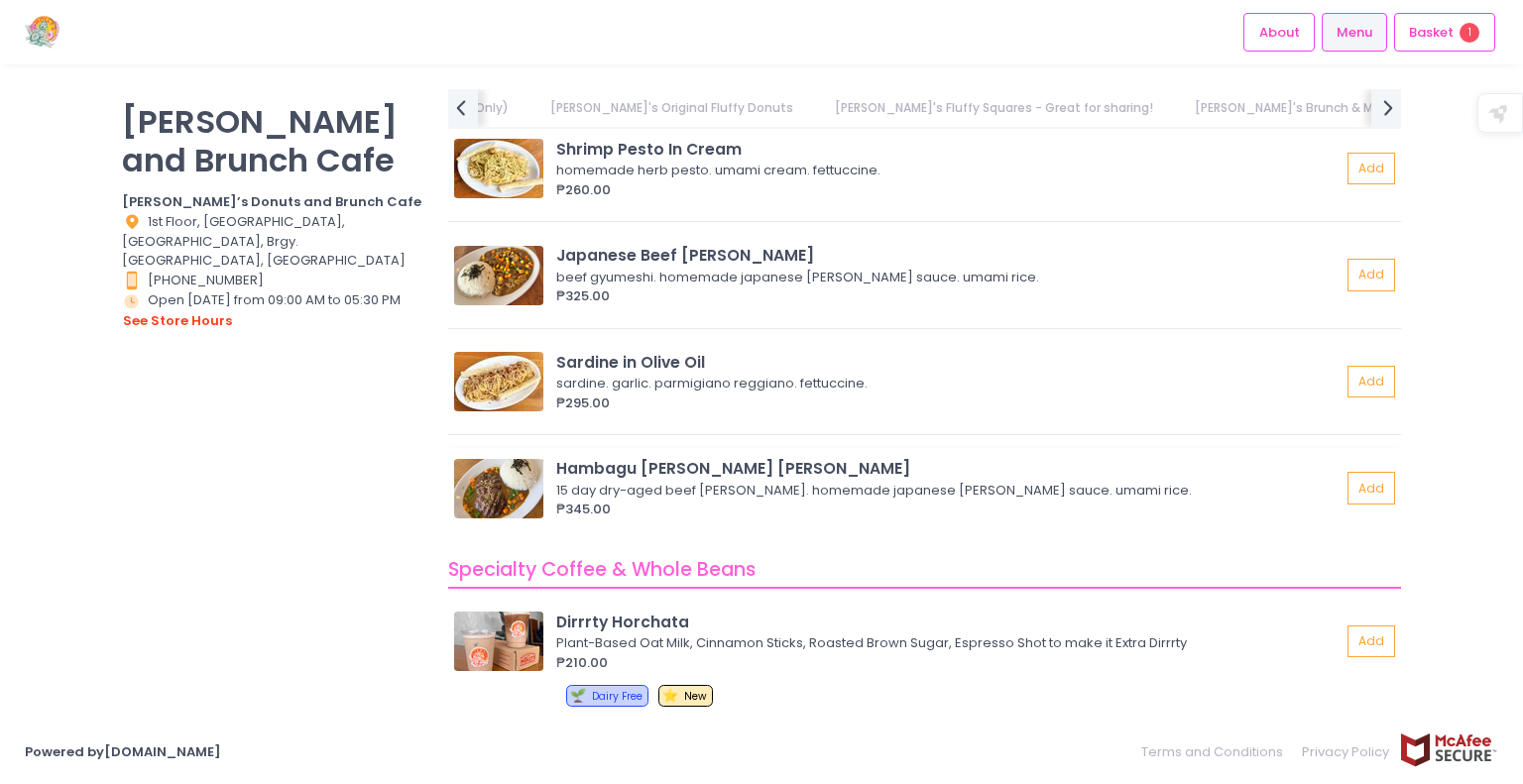 click at bounding box center [499, 489] 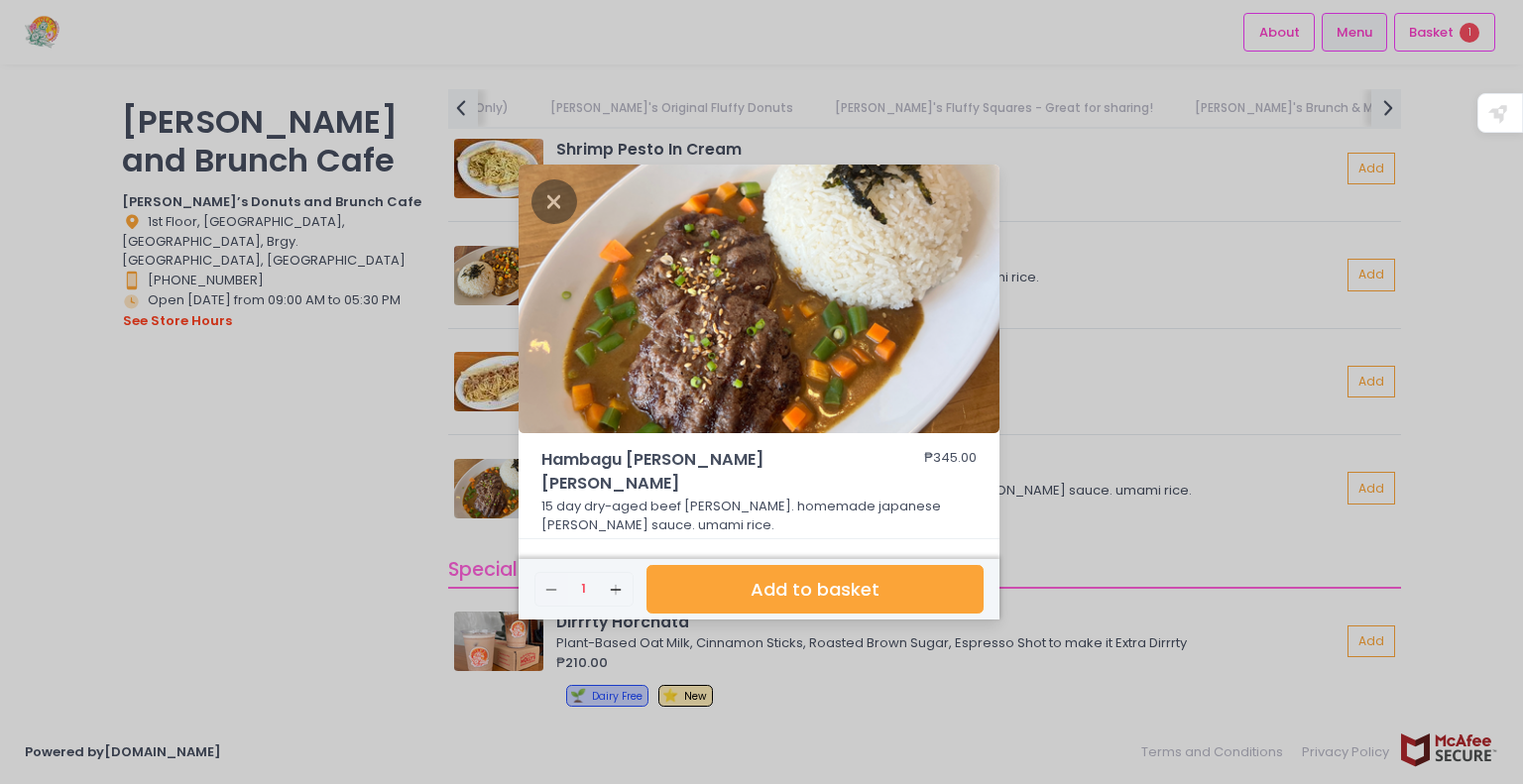 click on "Hambagu Curry Rice   ₱345.00 15 day dry-aged beef patty. homemade japanese curry sauce. umami rice. Remove Created with Sketch. 1 Add Created with Sketch. Add to basket" at bounding box center (762, 392) 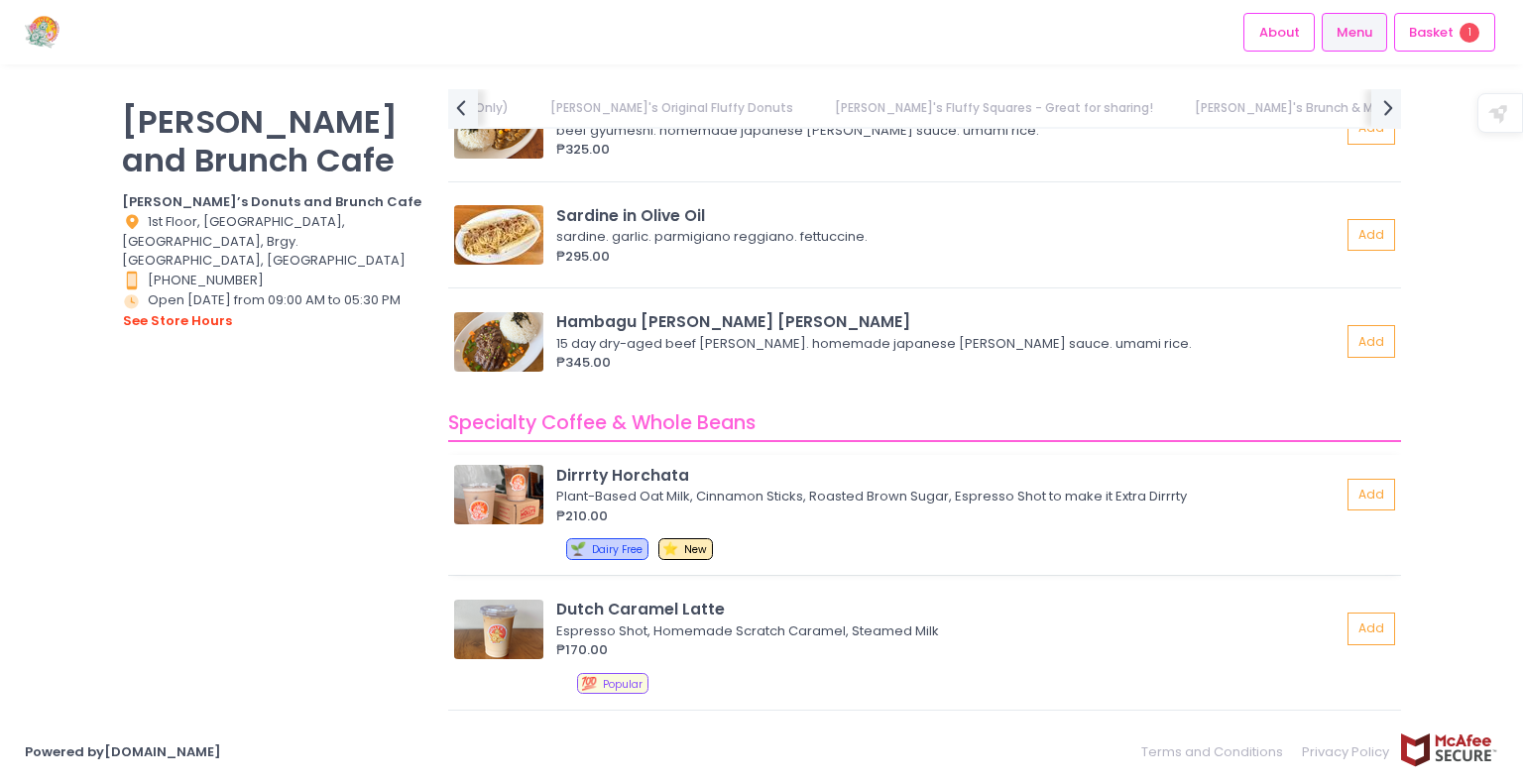scroll, scrollTop: 4758, scrollLeft: 0, axis: vertical 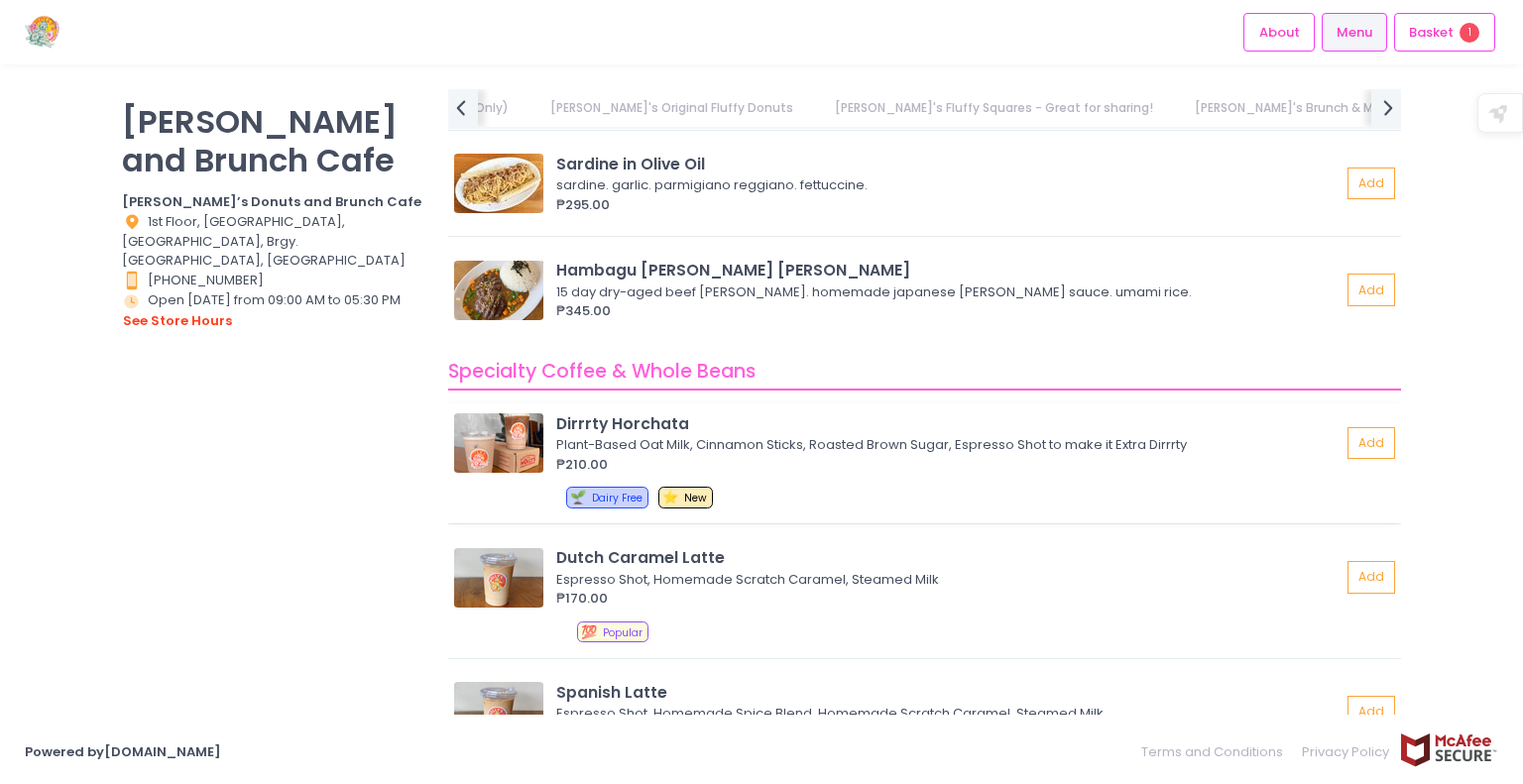 click at bounding box center (499, 443) 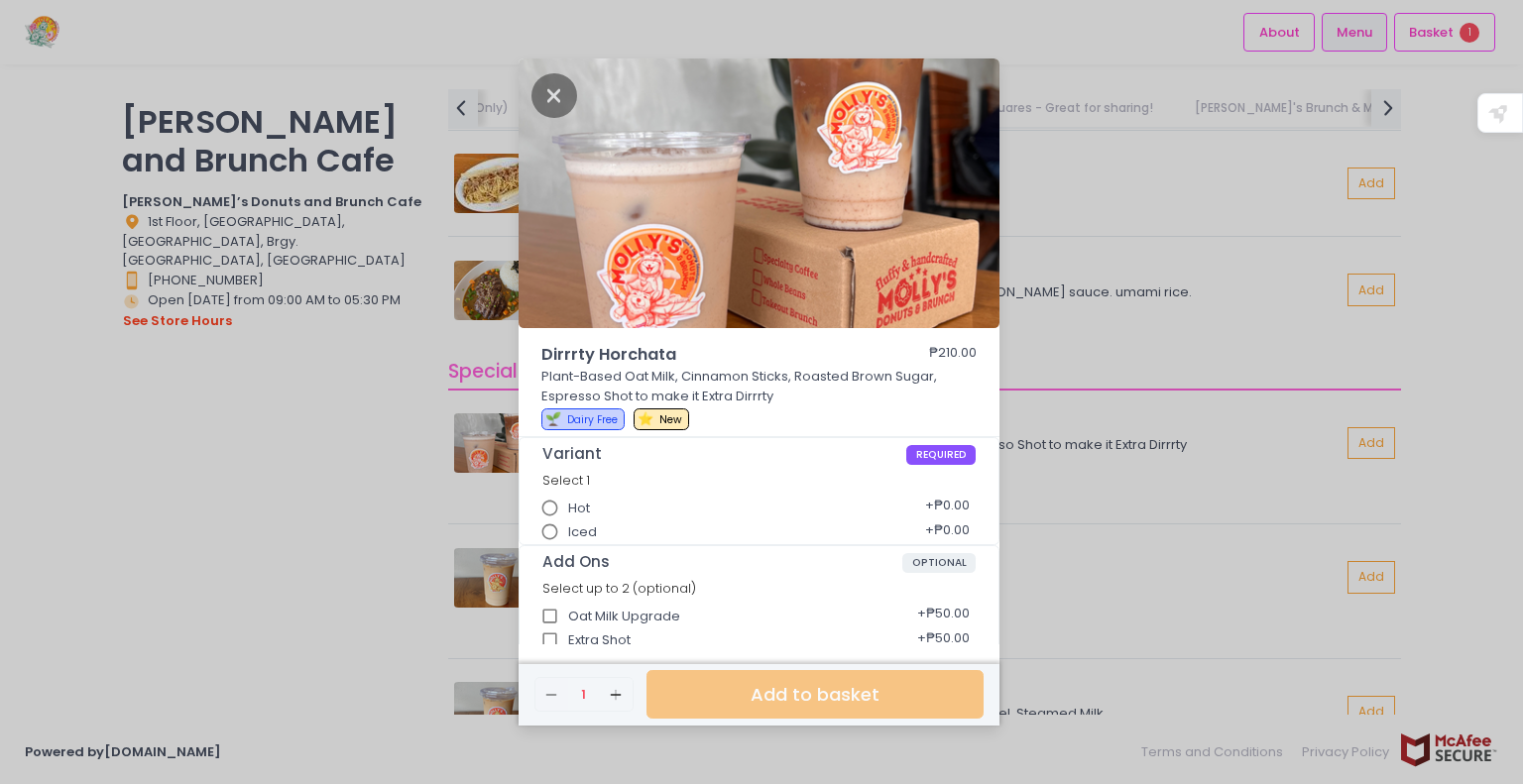 drag, startPoint x: 1245, startPoint y: 288, endPoint x: 1150, endPoint y: 301, distance: 95.88535 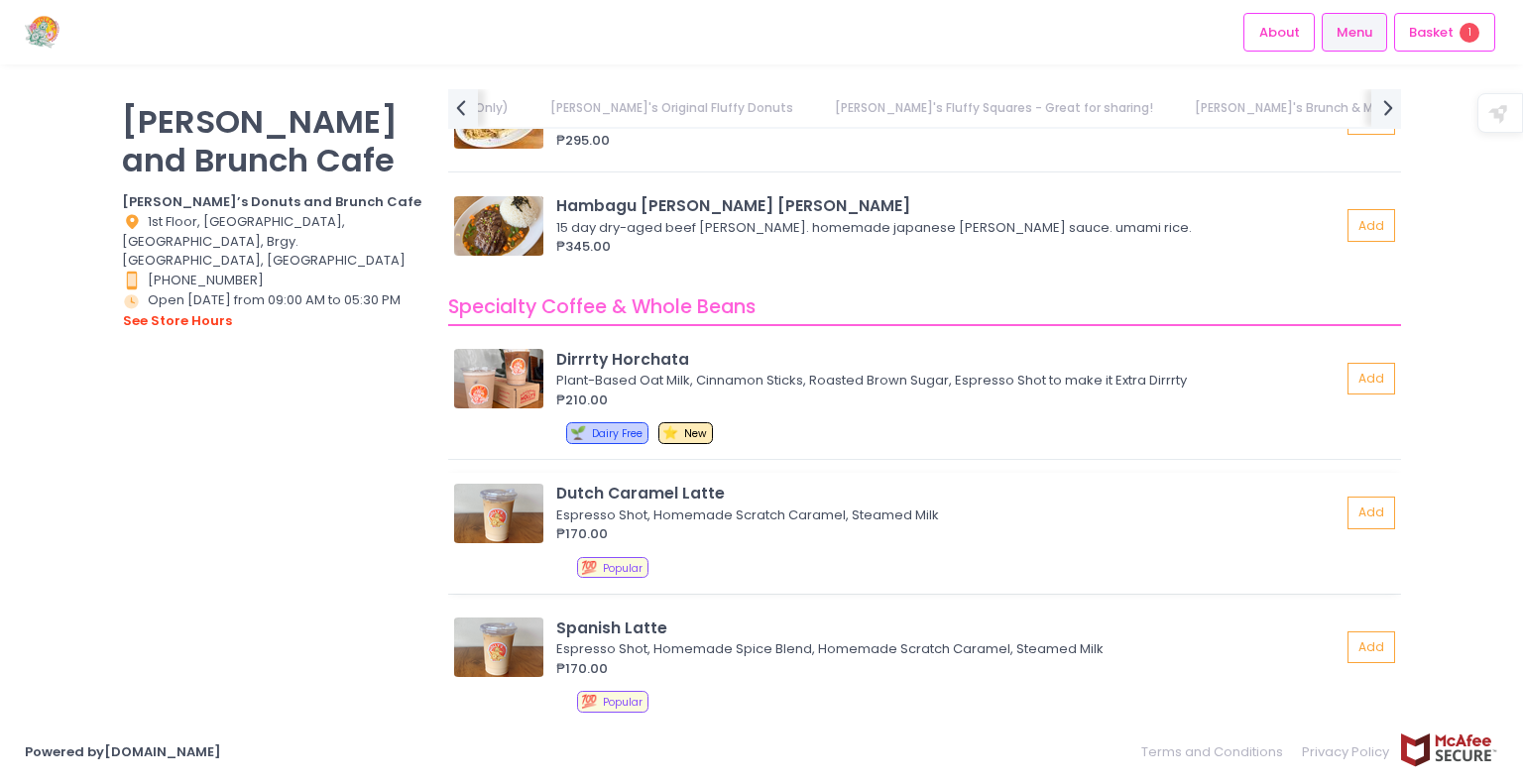 scroll, scrollTop: 4857, scrollLeft: 0, axis: vertical 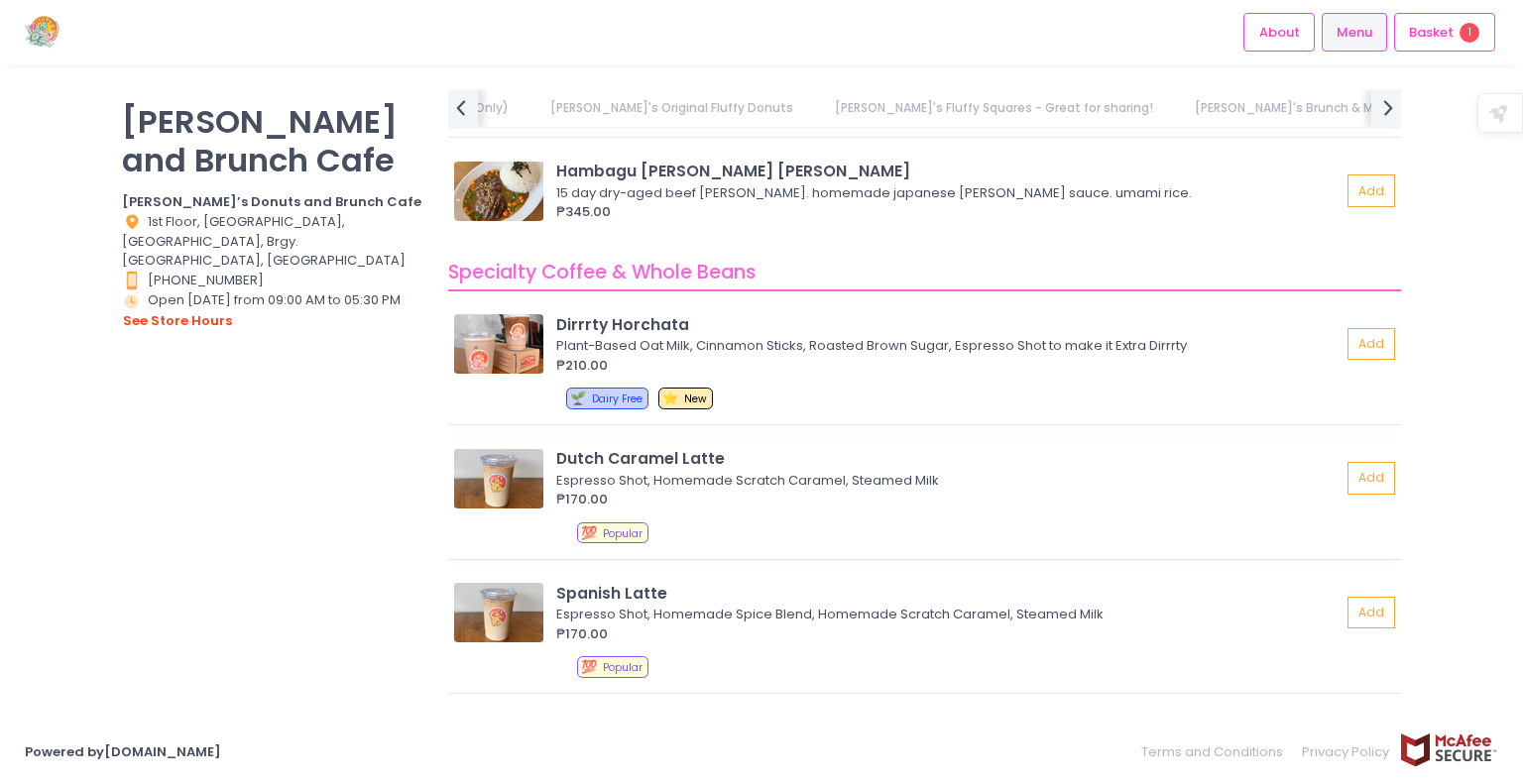 click at bounding box center (499, 479) 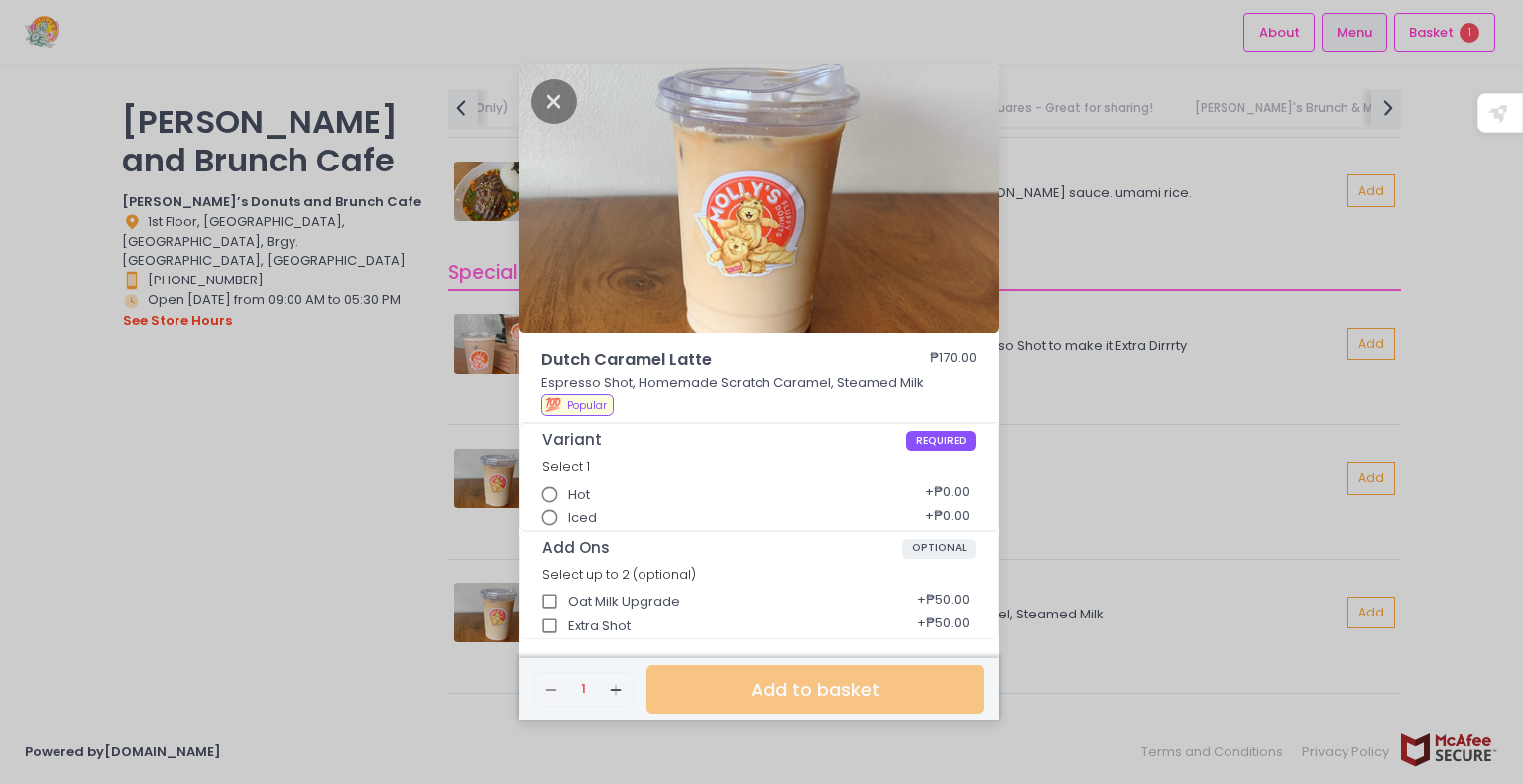 click on "Dutch Caramel Latte   ₱170.00 Espresso Shot, Homemade Scratch Caramel, Steamed Milk 💯 Popular Variant REQUIRED   Select    1 Hot   +  ₱0.00 Iced   +  ₱0.00 Add Ons OPTIONAL   Select up to    2 (optional) Oat Milk Upgrade   +  ₱50.00 Extra Shot   +  ₱50.00 Remove Created with Sketch. 1 Add Created with Sketch. Add to basket" at bounding box center [762, 392] 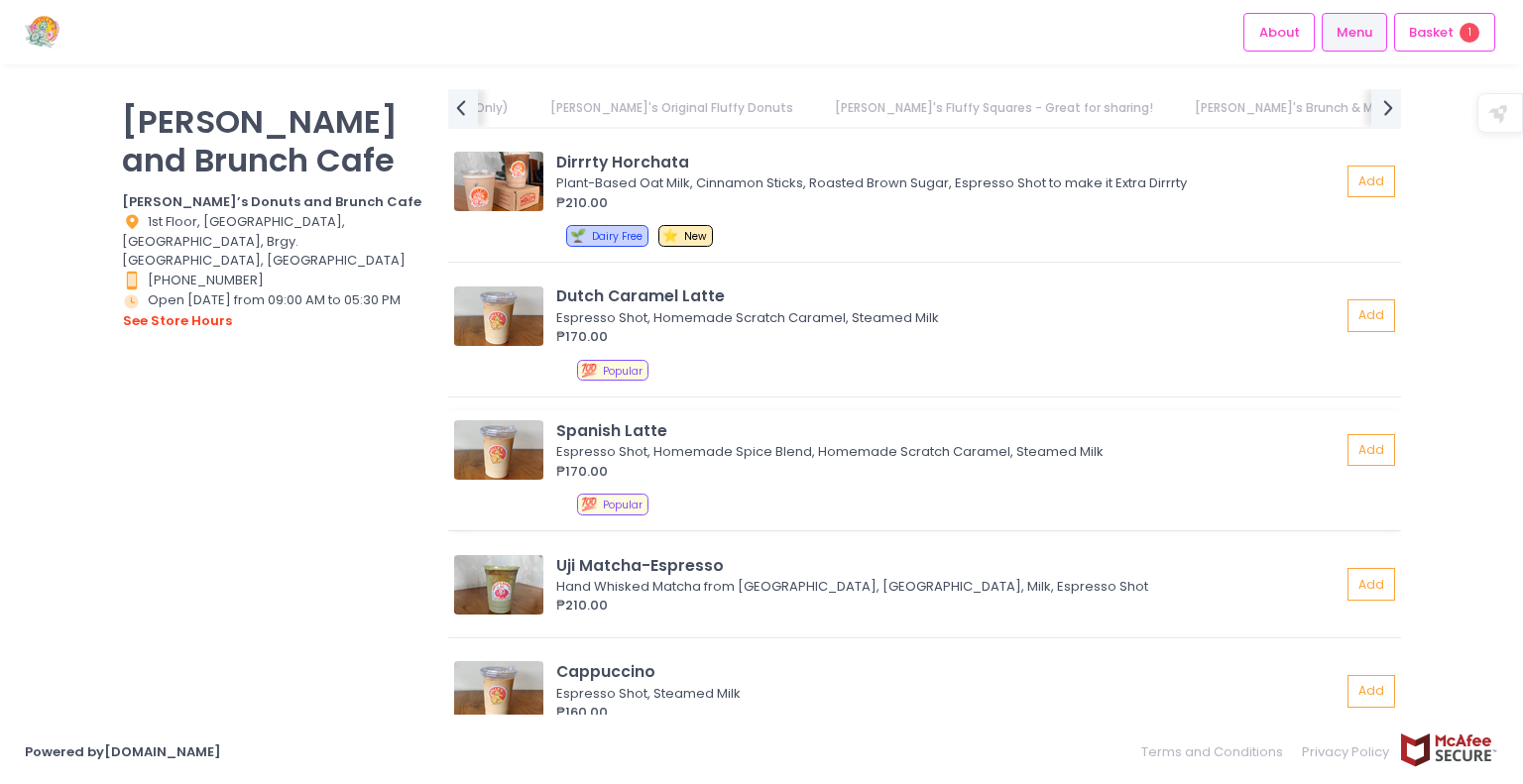 scroll, scrollTop: 5055, scrollLeft: 0, axis: vertical 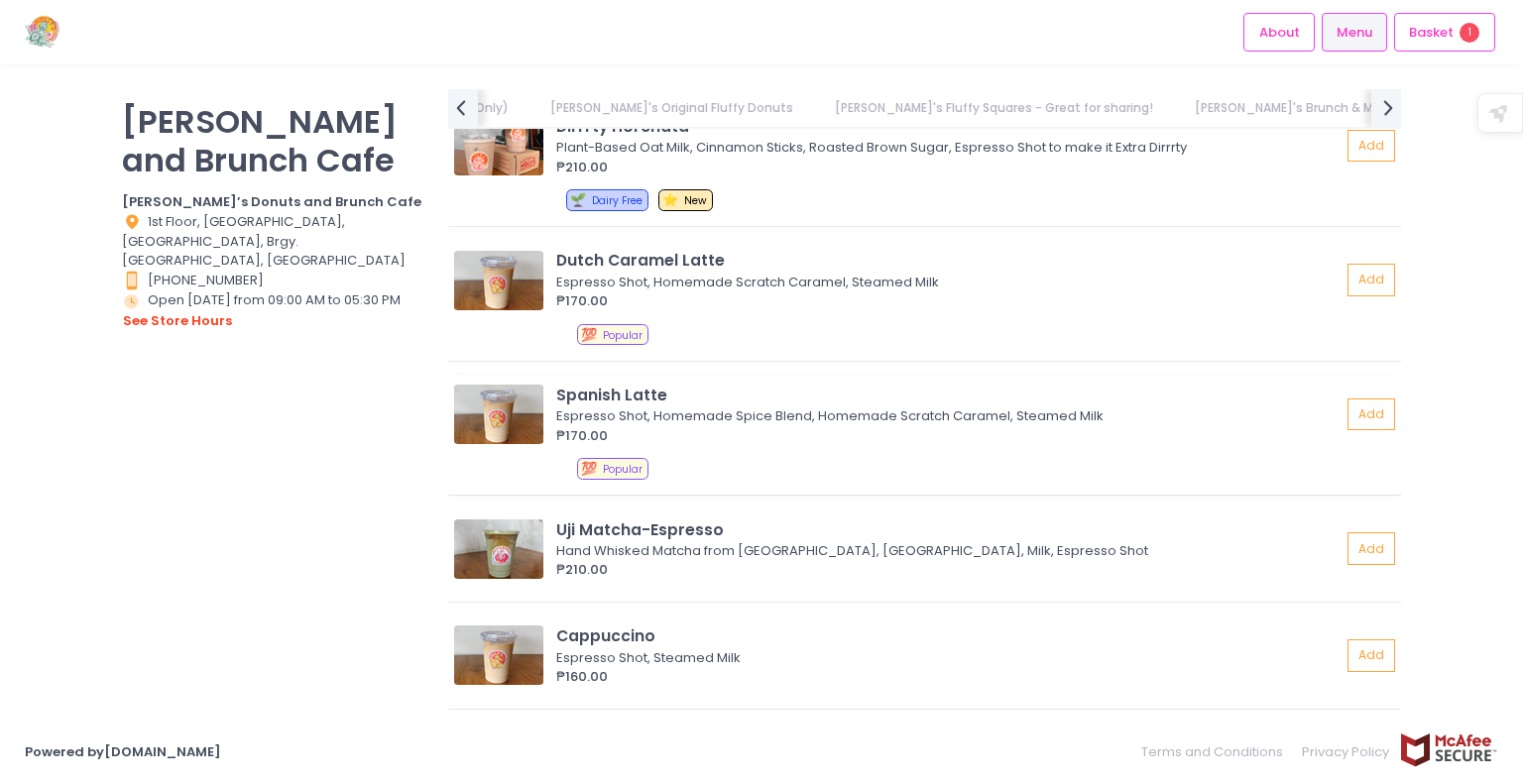 click at bounding box center [499, 414] 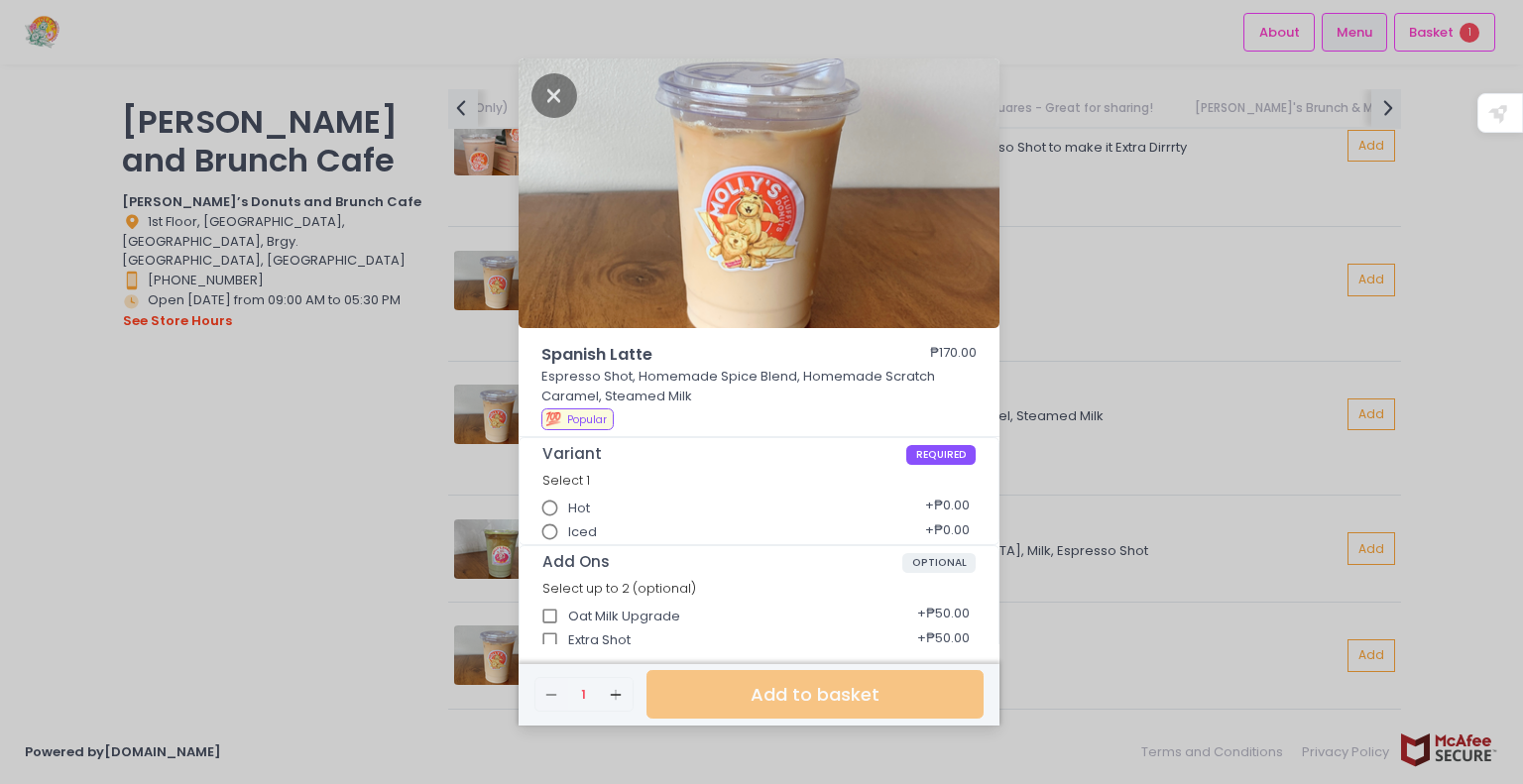 click on "Spanish Latte   ₱170.00 Espresso Shot, Homemade Spice Blend, Homemade Scratch Caramel, Steamed Milk 💯 Popular Variant REQUIRED   Select    1 Hot   +  ₱0.00 Iced   +  ₱0.00 Add Ons OPTIONAL   Select up to    2 (optional) Oat Milk Upgrade   +  ₱50.00 Extra Shot   +  ₱50.00 Remove Created with Sketch. 1 Add Created with Sketch. Add to basket" at bounding box center [762, 392] 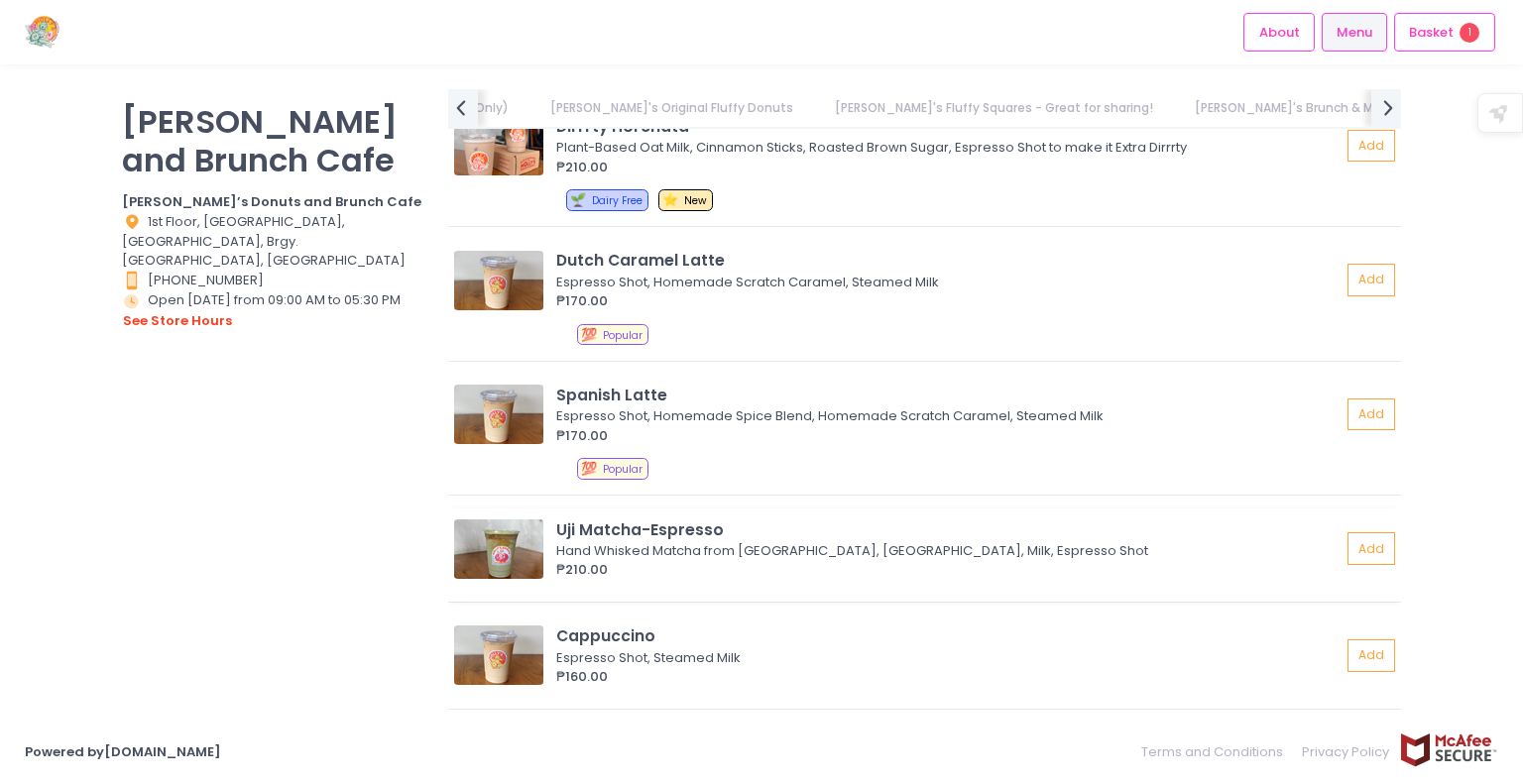 click at bounding box center [499, 549] 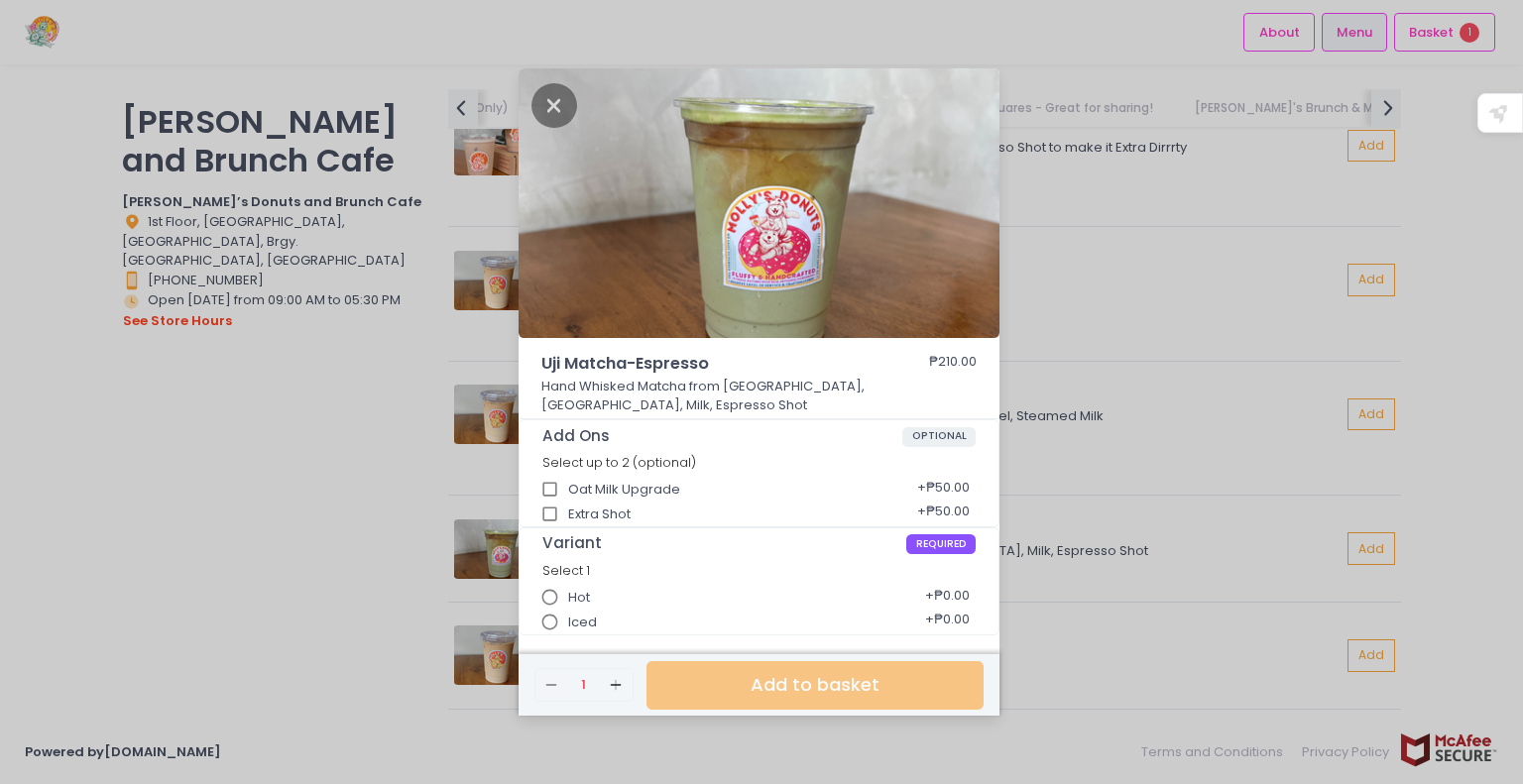click on "Uji Matcha-Espresso   ₱210.00 Hand Whisked Matcha from Uji, Japan, Milk, Espresso Shot Add Ons OPTIONAL   Select up to    2 (optional) Oat Milk Upgrade   +  ₱50.00 Extra Shot   +  ₱50.00 Variant REQUIRED   Select    1 Hot   +  ₱0.00 Iced   +  ₱0.00 Remove Created with Sketch. 1 Add Created with Sketch. Add to basket" at bounding box center [762, 392] 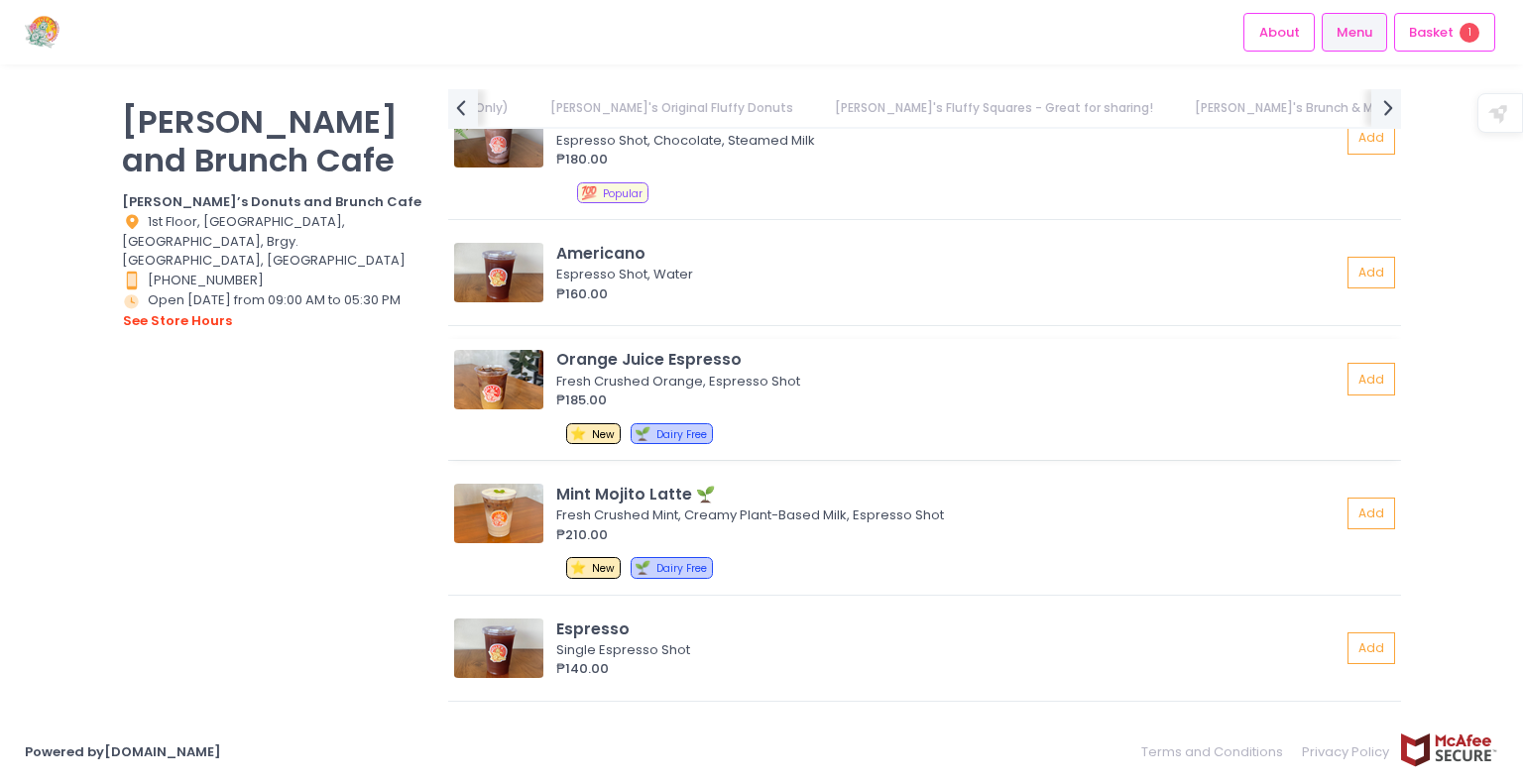 scroll, scrollTop: 5848, scrollLeft: 0, axis: vertical 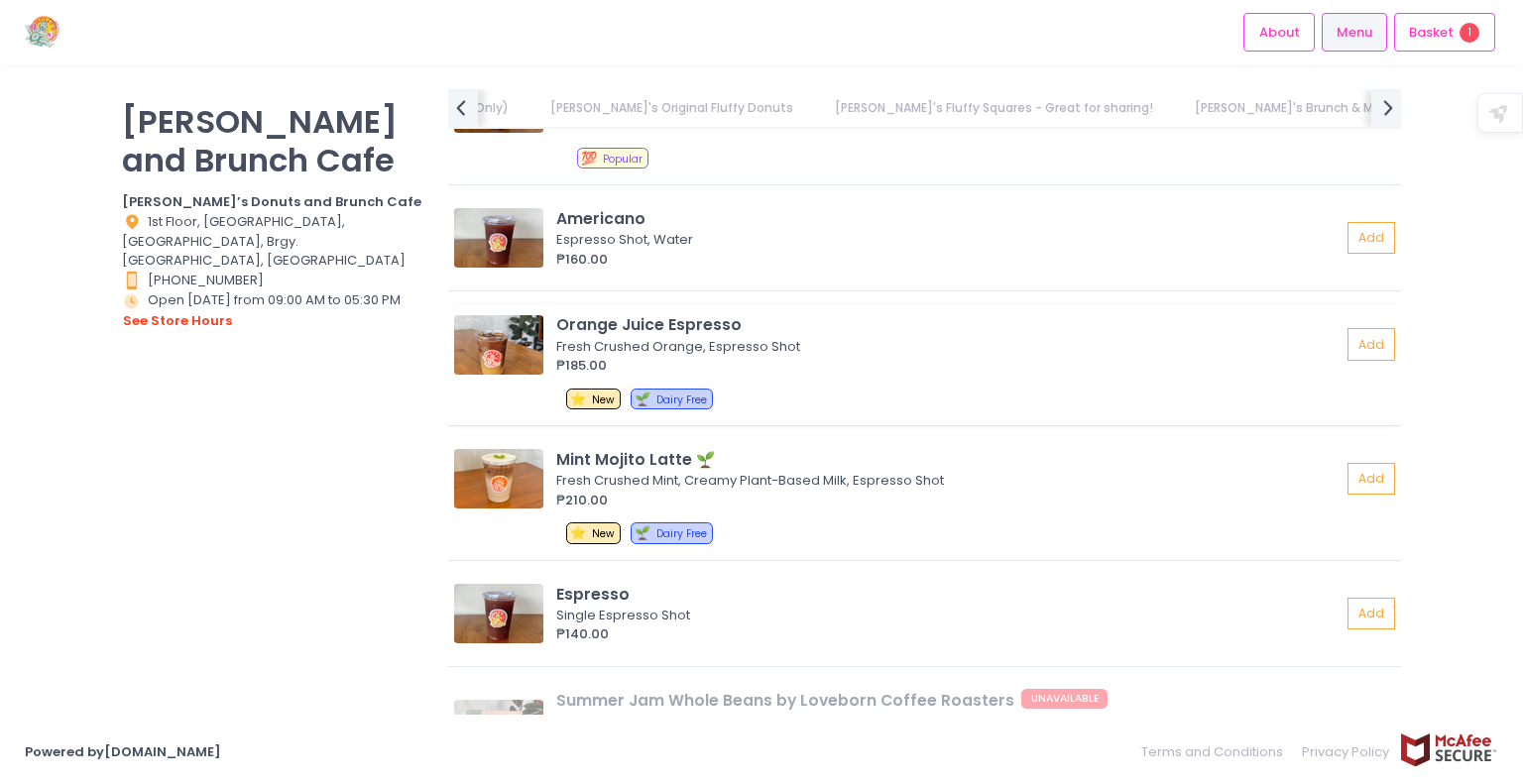 click at bounding box center (499, 345) 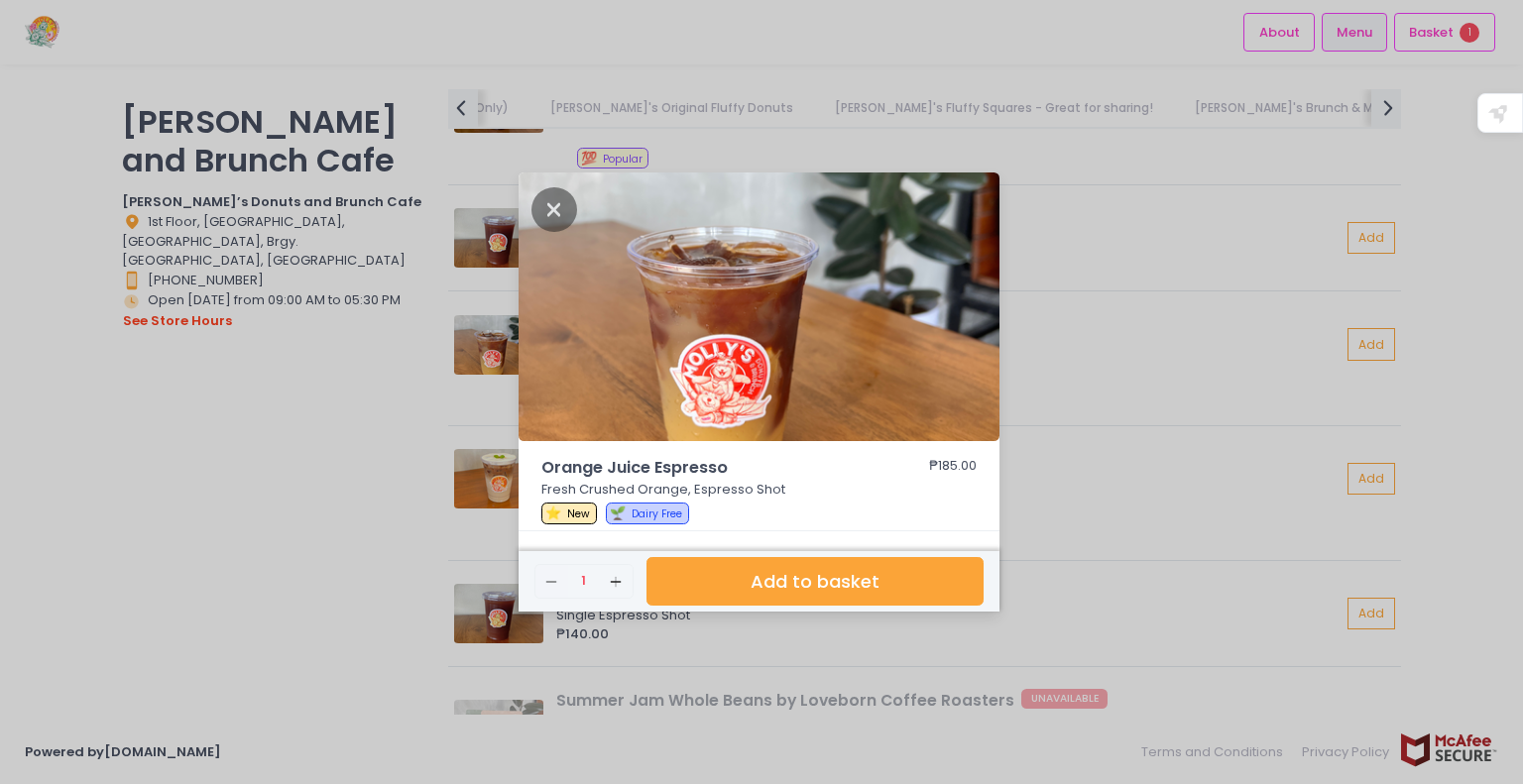 click on "Orange Juice Espresso   ₱185.00 Fresh Crushed Orange, Espresso Shot ⭐ New 🌱 Dairy Free Remove Created with Sketch. 1 Add Created with Sketch. Add to basket" at bounding box center [762, 392] 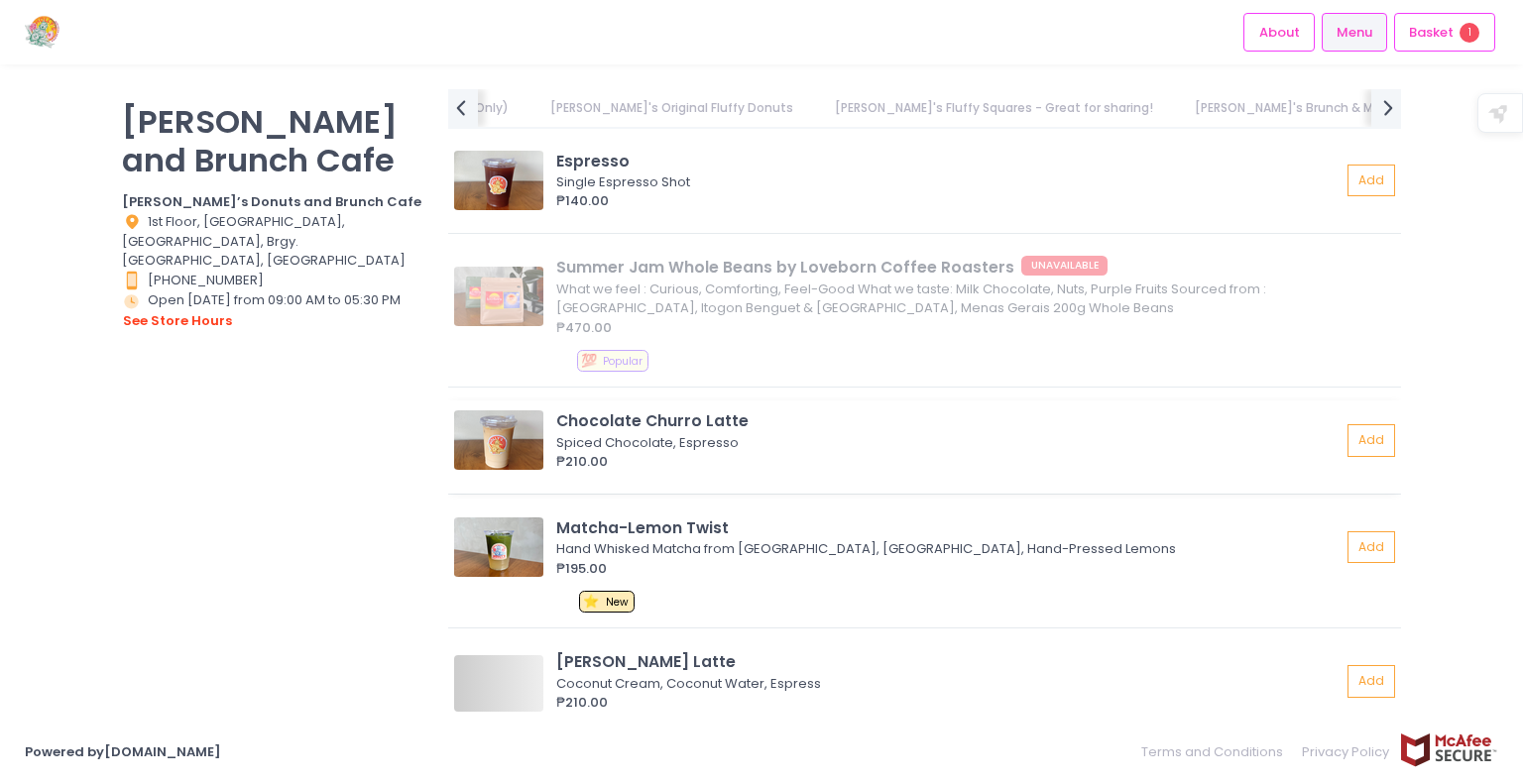 scroll, scrollTop: 6343, scrollLeft: 0, axis: vertical 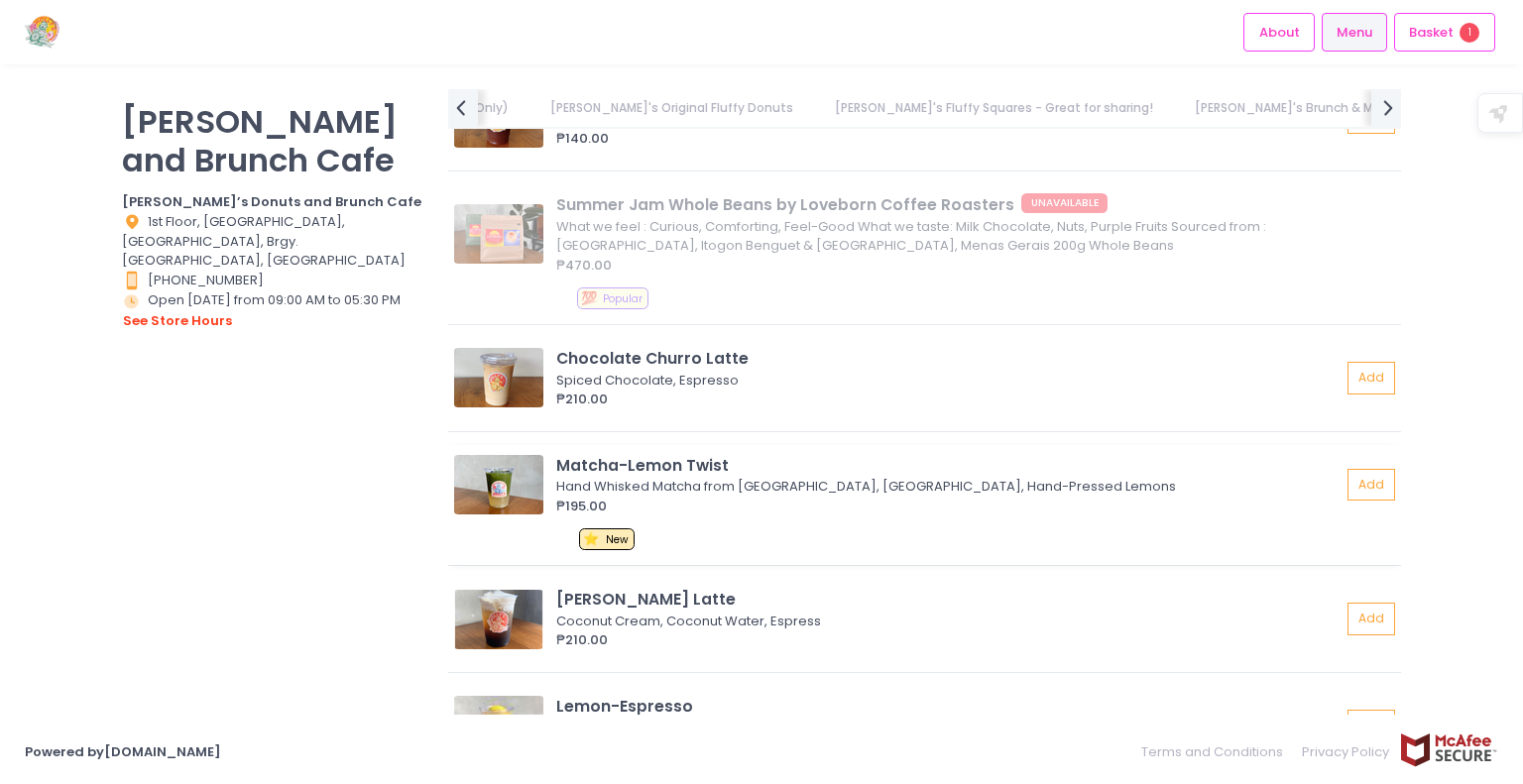 click at bounding box center [499, 485] 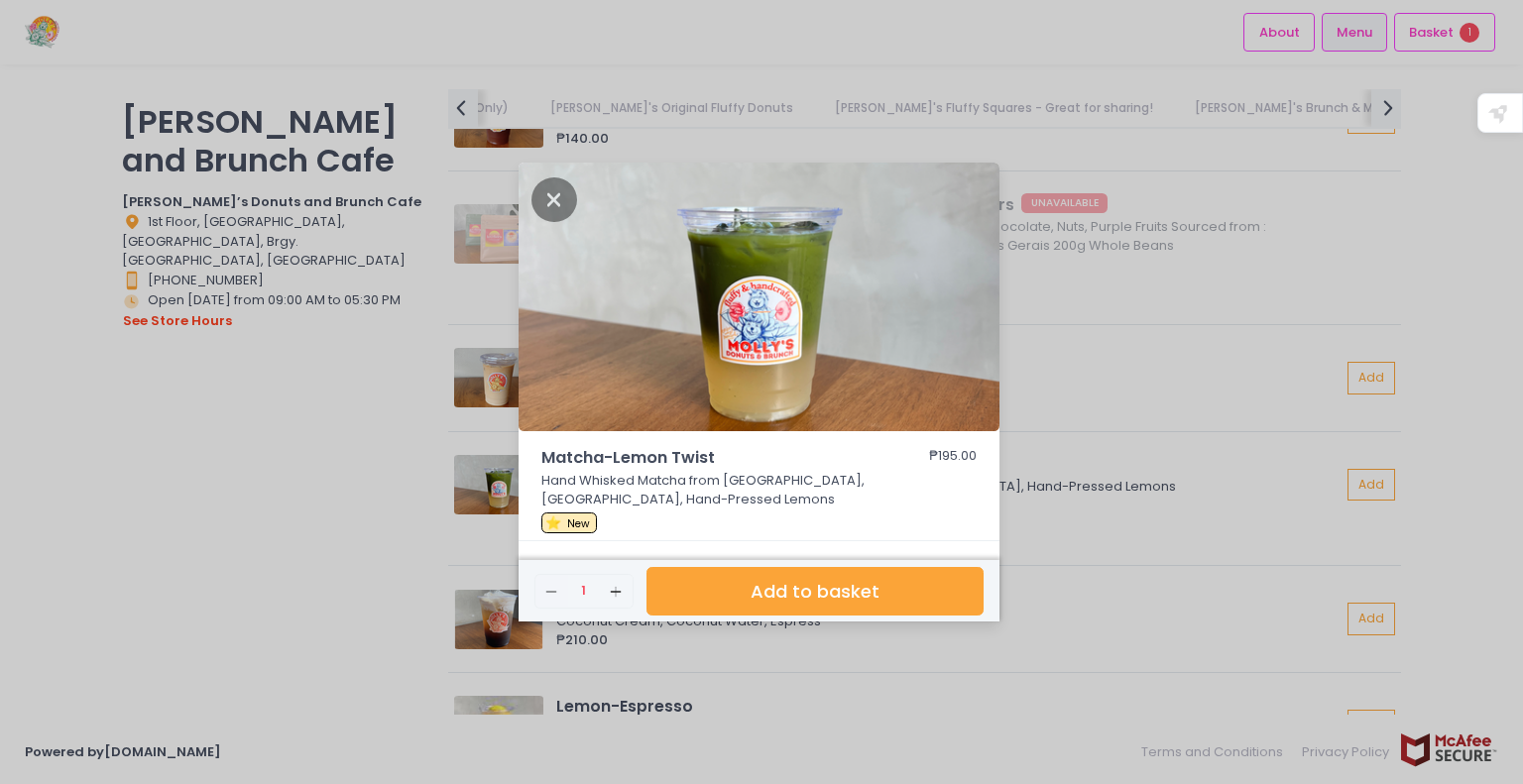 click on "Matcha-Lemon Twist   ₱195.00 Hand Whisked Matcha from Uji, Japan, Hand-Pressed Lemons ⭐ New Remove Created with Sketch. 1 Add Created with Sketch. Add to basket" at bounding box center (762, 392) 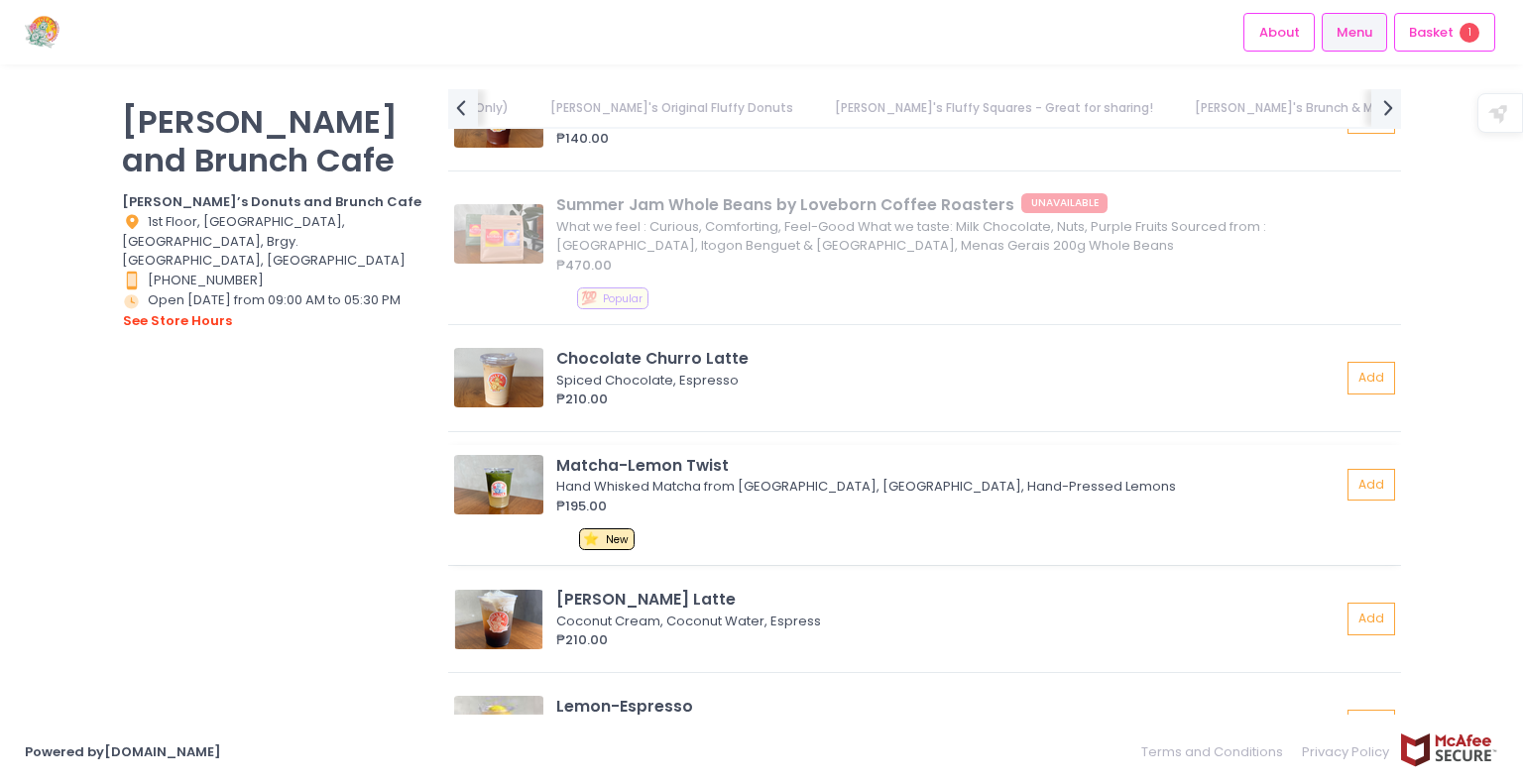 scroll, scrollTop: 6442, scrollLeft: 0, axis: vertical 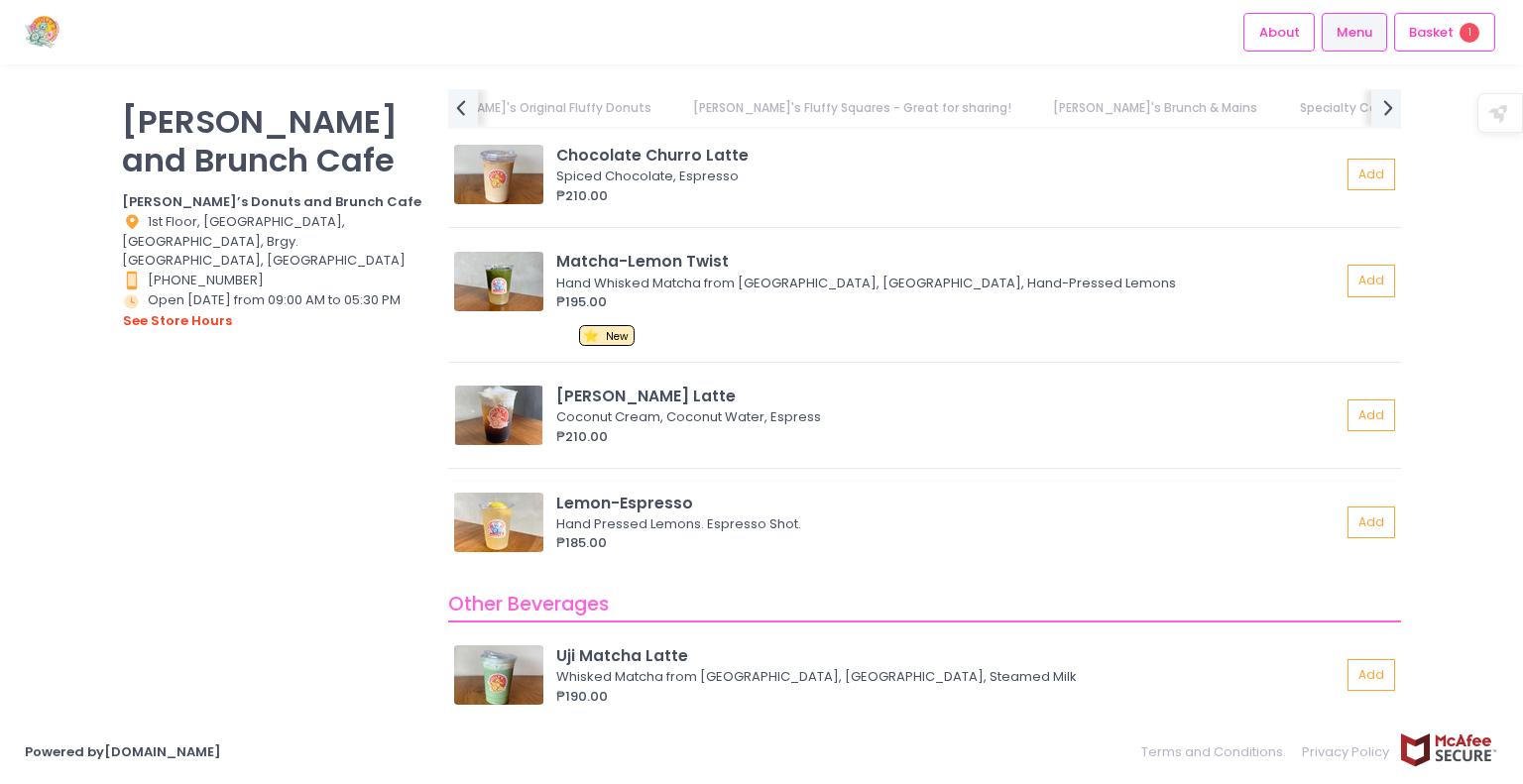 click at bounding box center (499, 522) 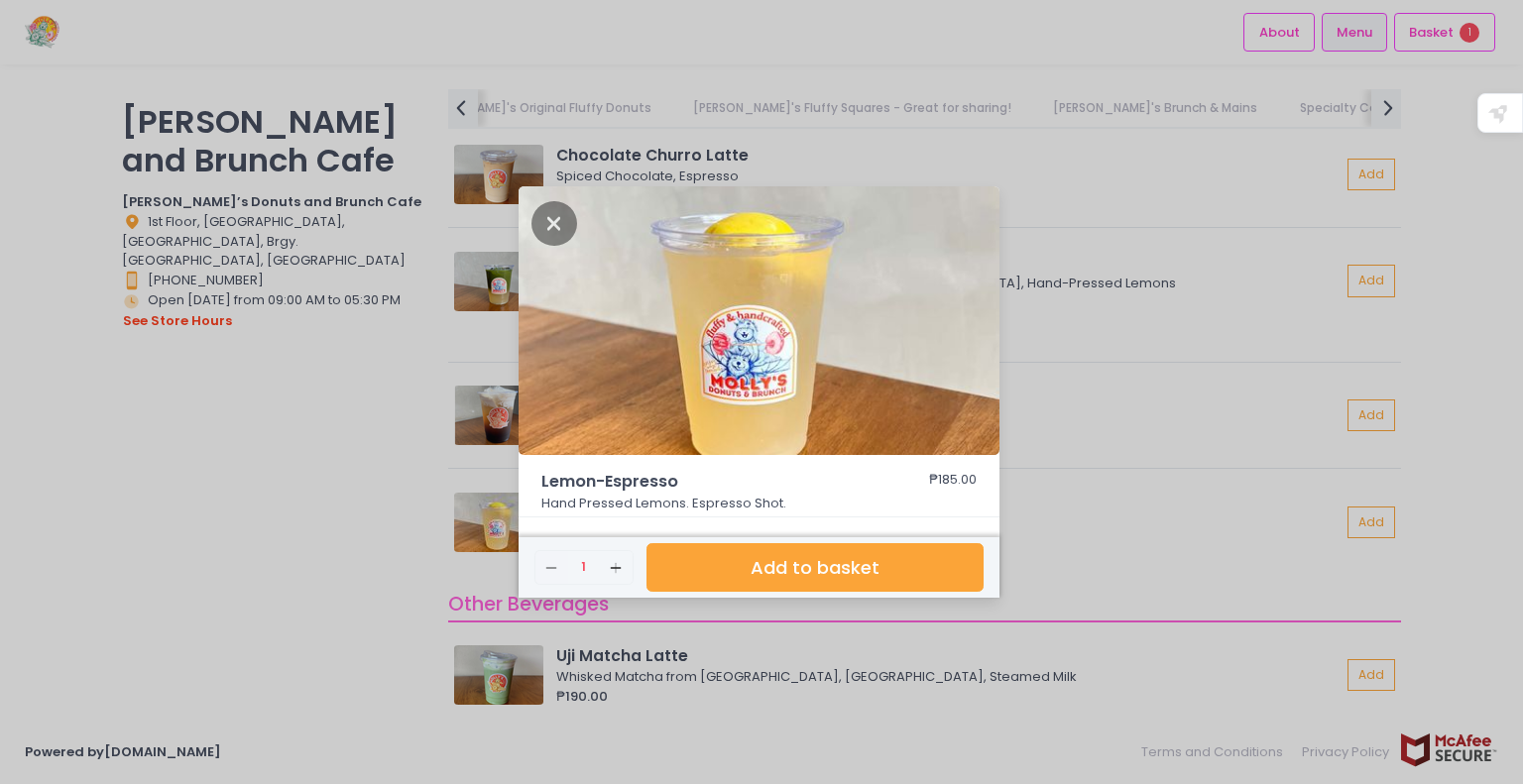 click on "Lemon-Espresso   ₱185.00 Hand Pressed Lemons. Espresso Shot. Remove Created with Sketch. 1 Add Created with Sketch. Add to basket" at bounding box center [762, 392] 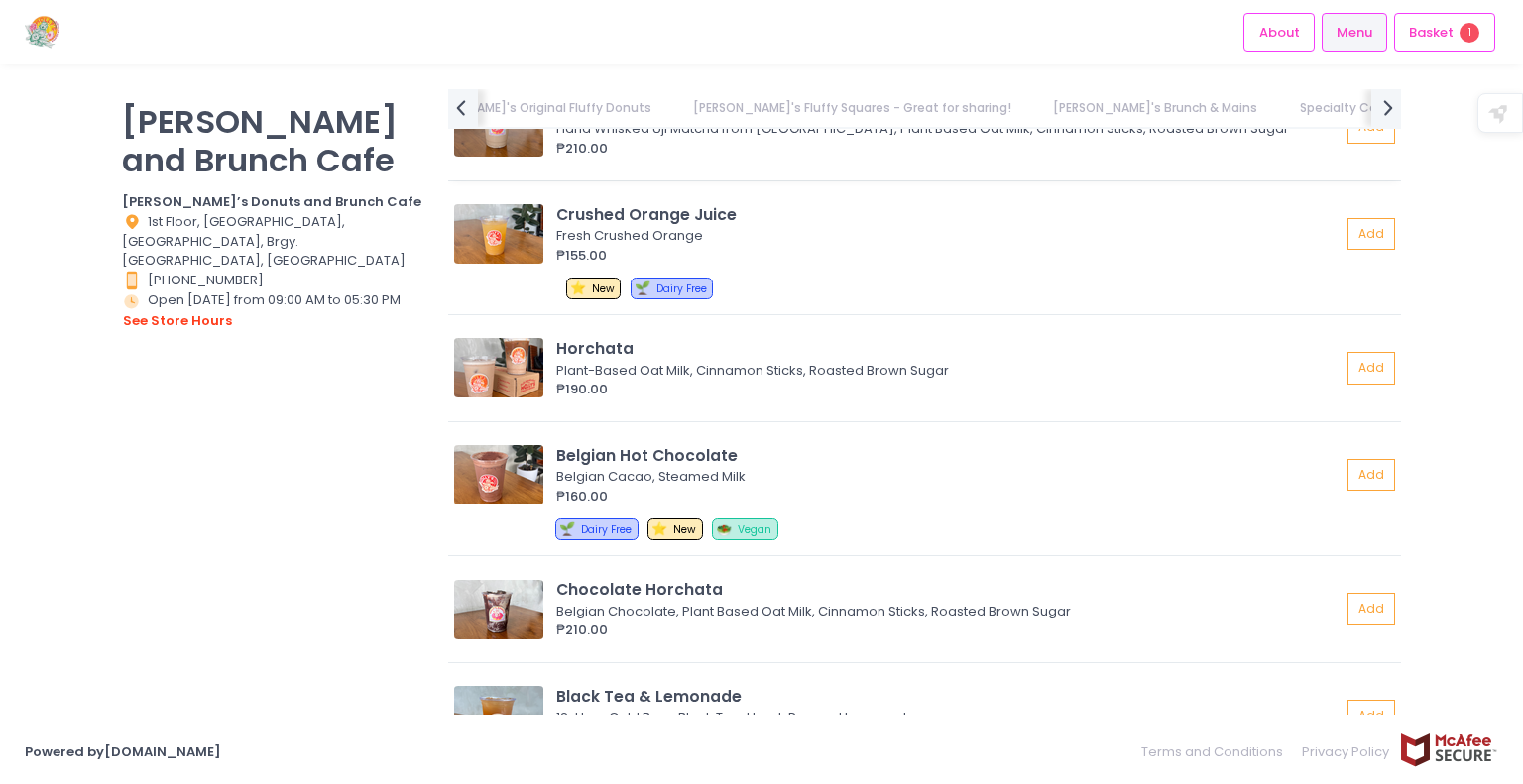 scroll, scrollTop: 7431, scrollLeft: 0, axis: vertical 